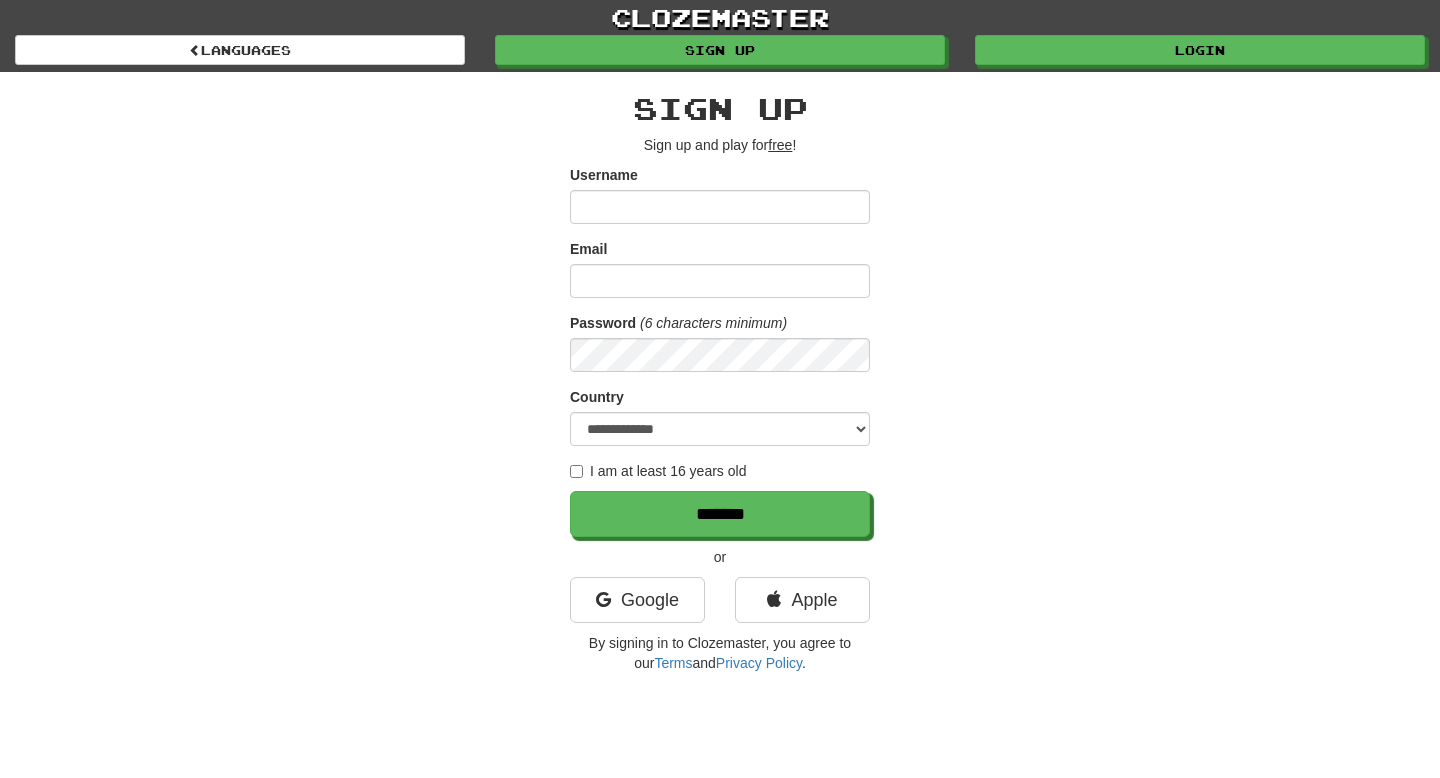 scroll, scrollTop: 0, scrollLeft: 0, axis: both 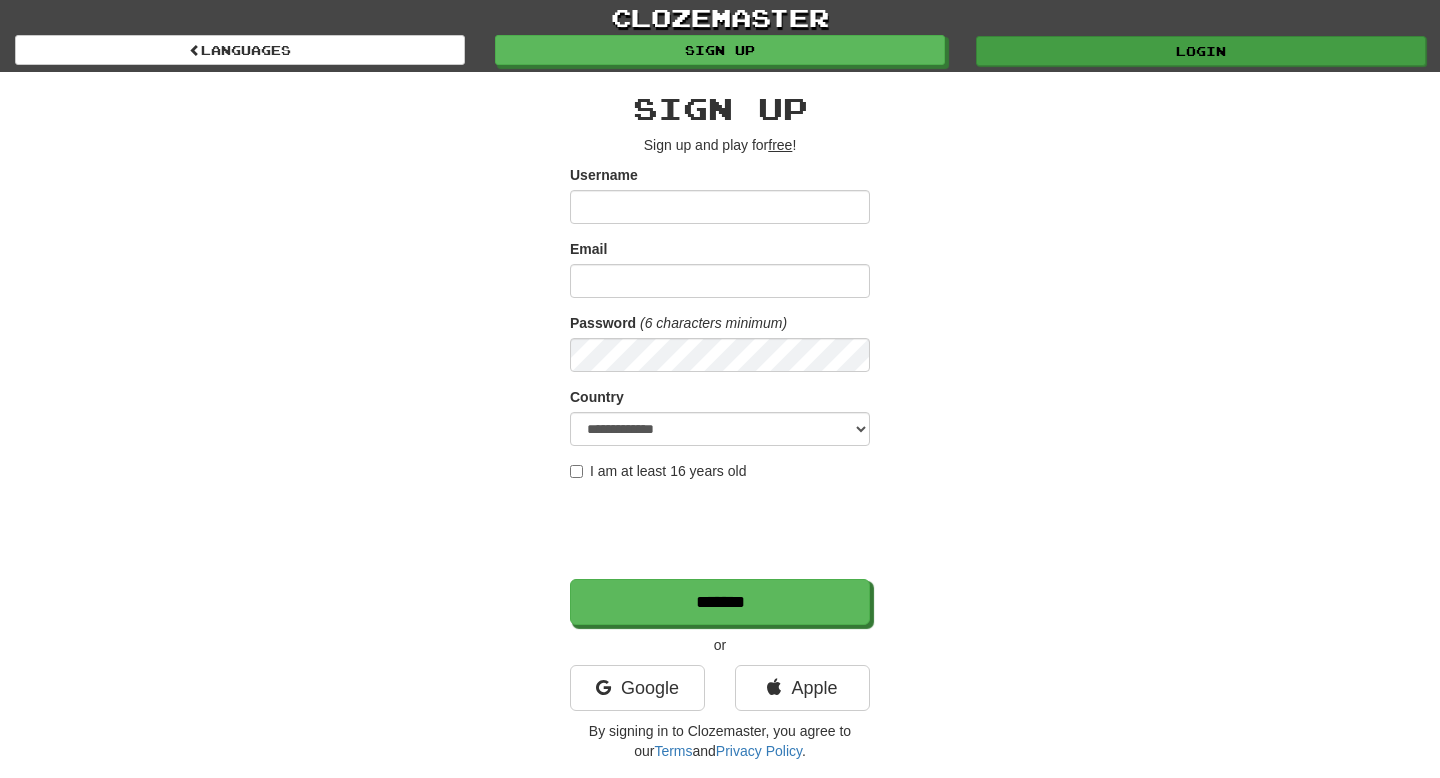 type on "**********" 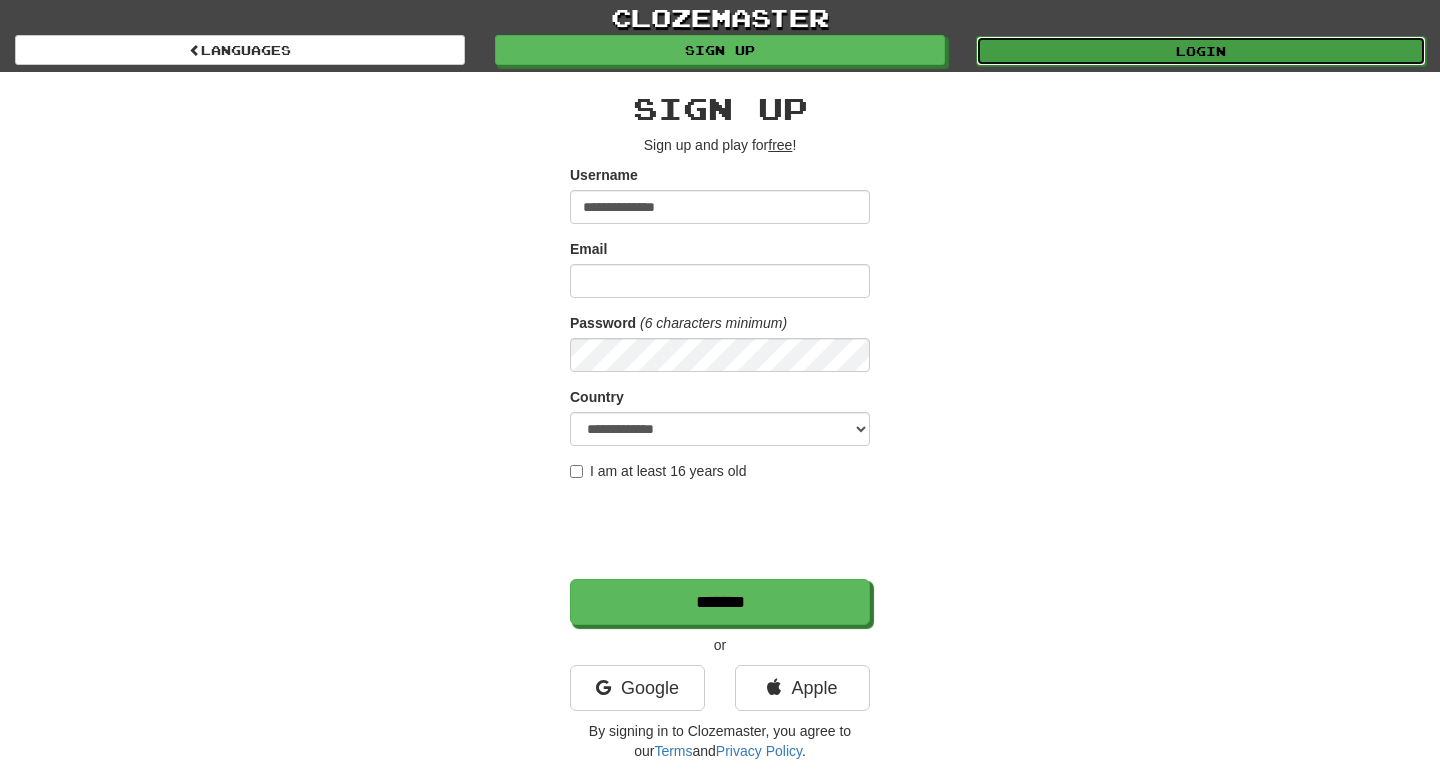 click on "Login" at bounding box center (1201, 51) 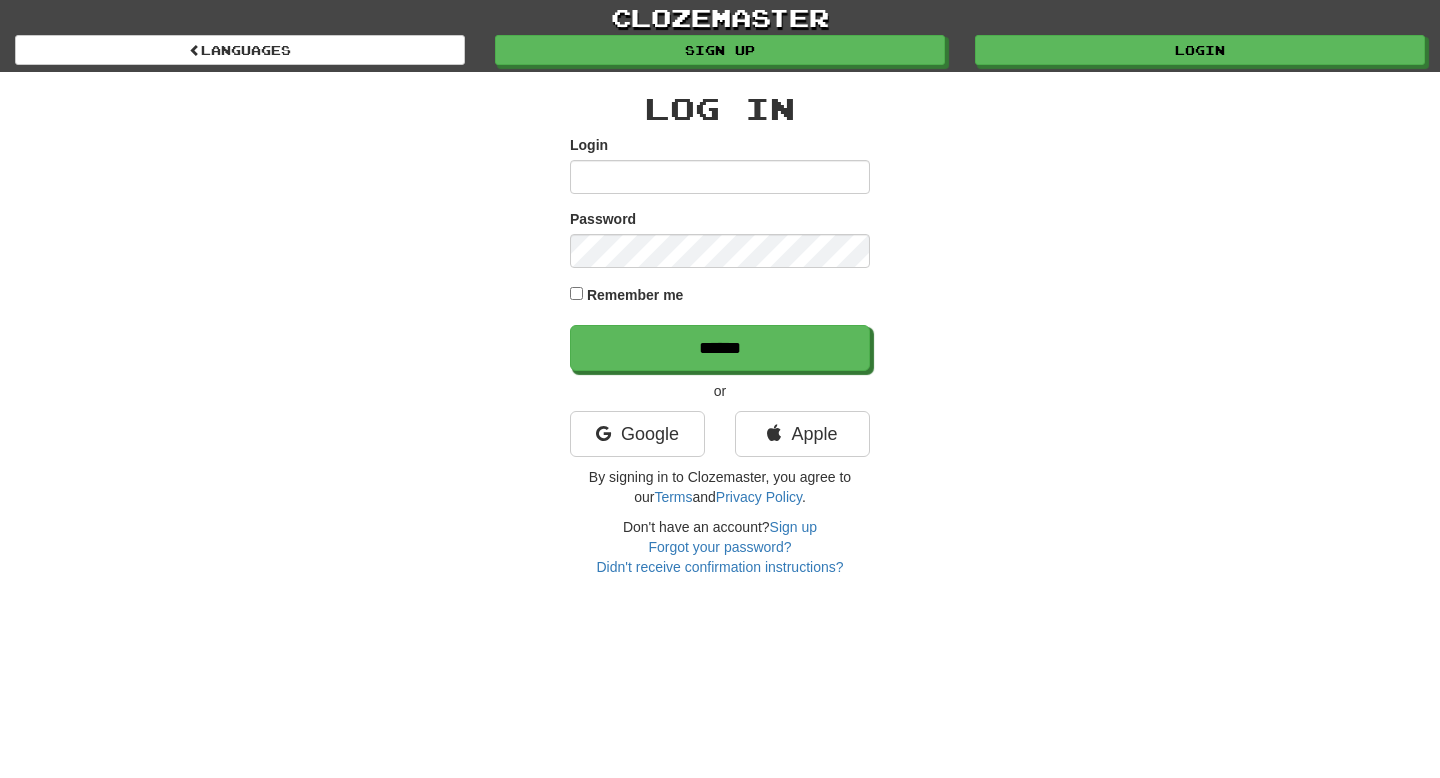 scroll, scrollTop: 0, scrollLeft: 0, axis: both 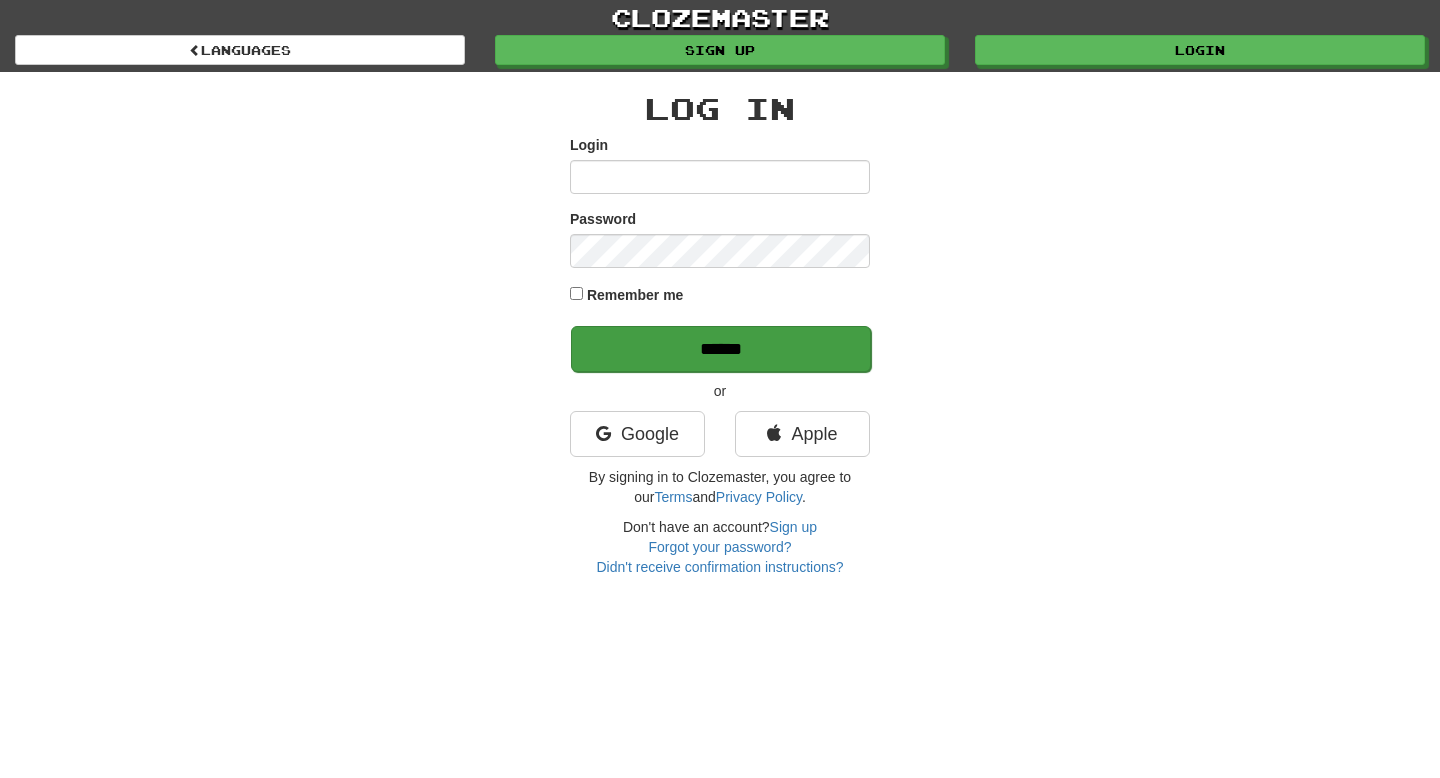 type on "**********" 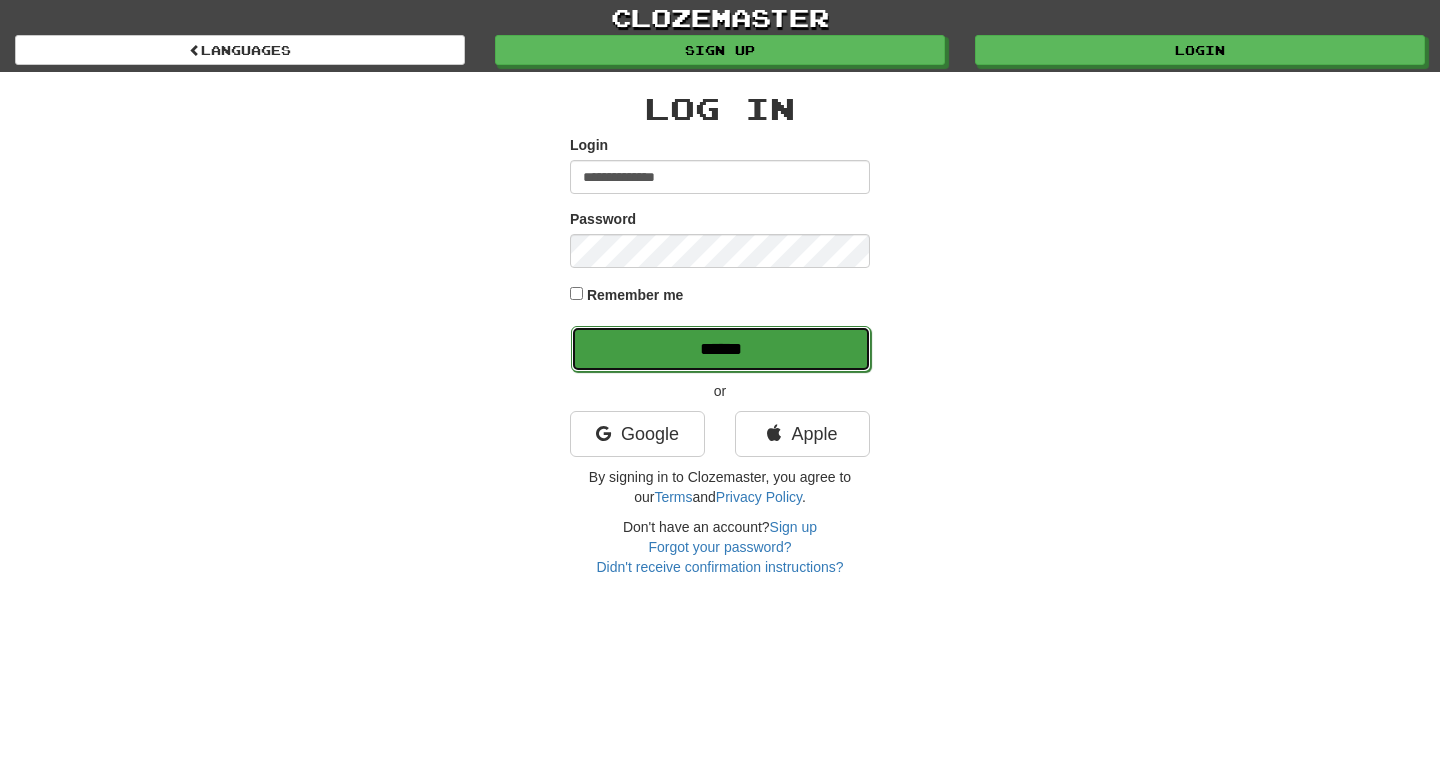 click on "******" at bounding box center [721, 349] 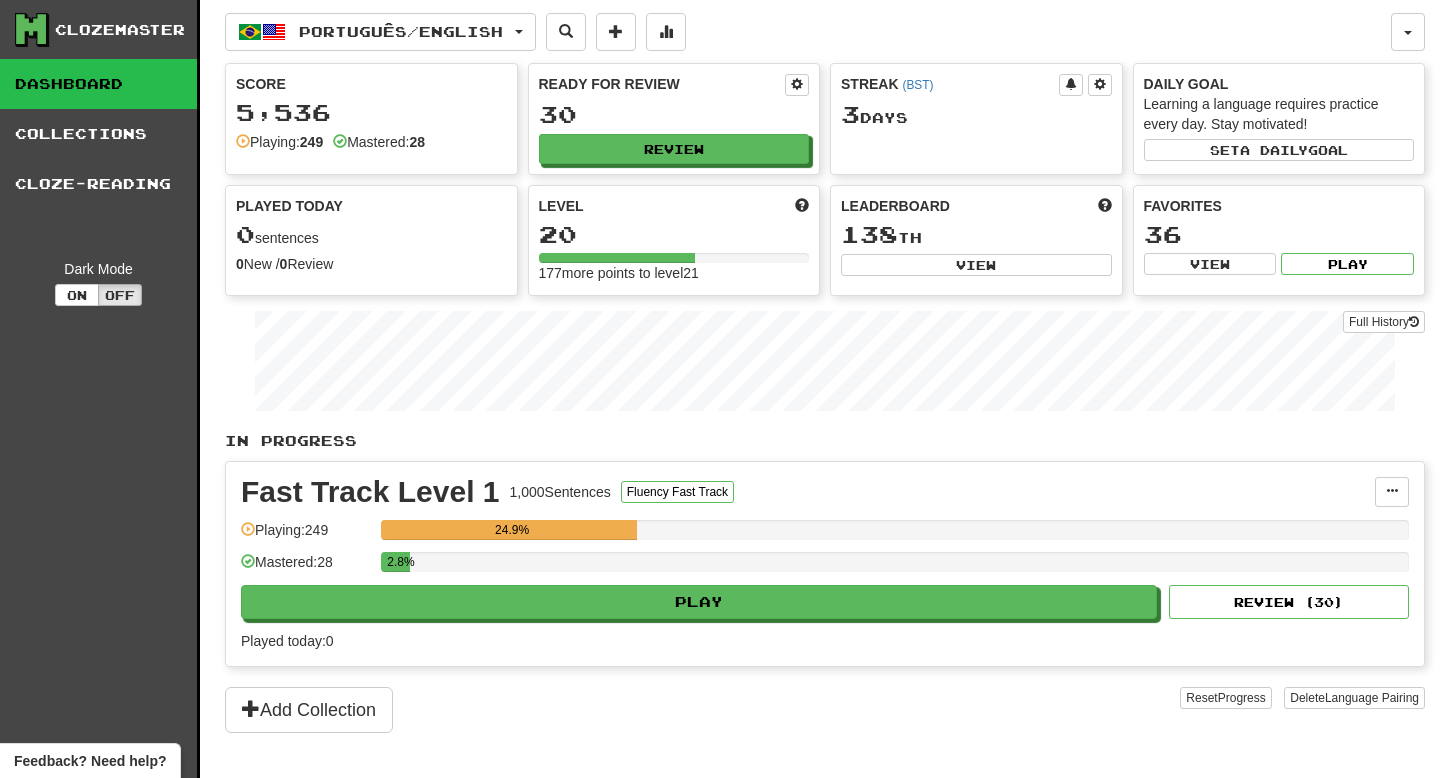 scroll, scrollTop: 0, scrollLeft: 0, axis: both 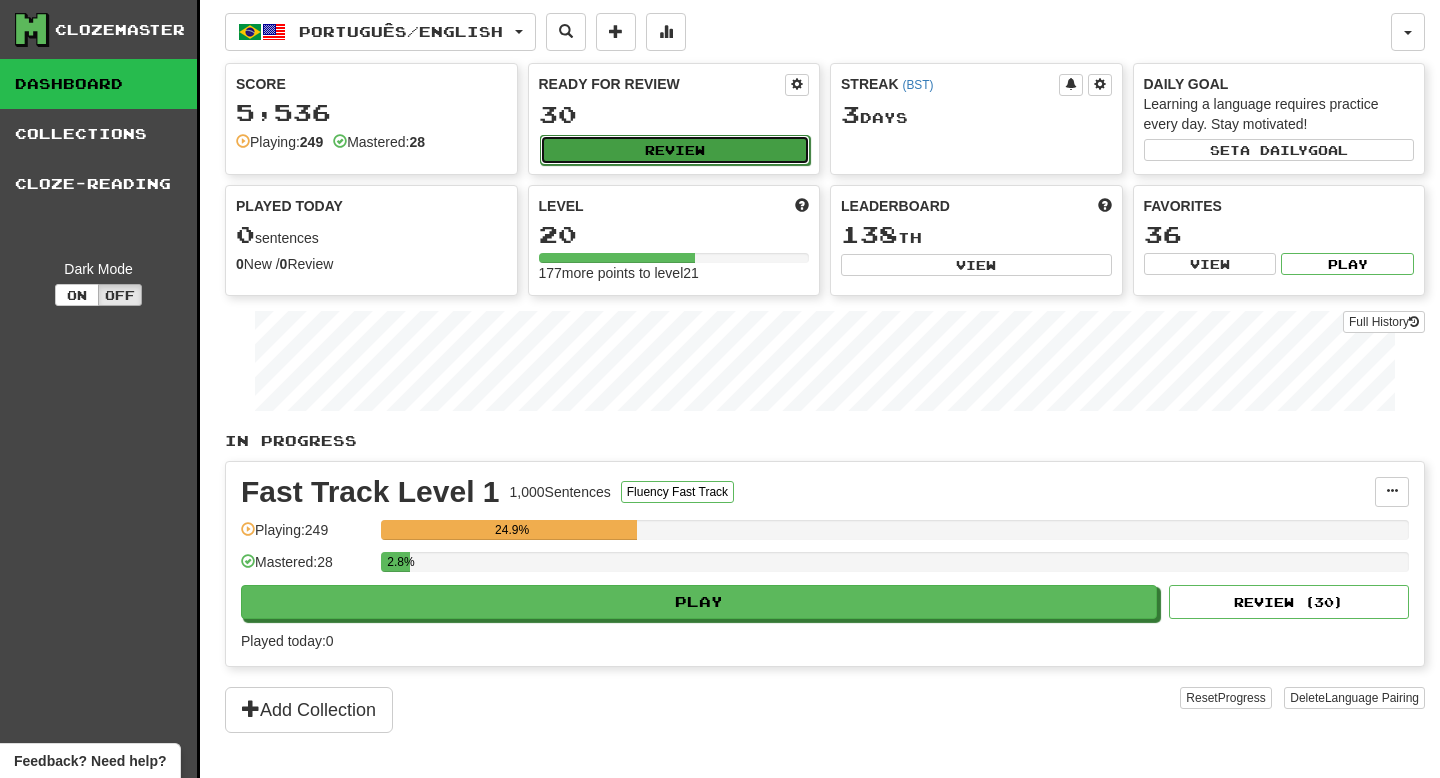 click on "Review" at bounding box center (675, 150) 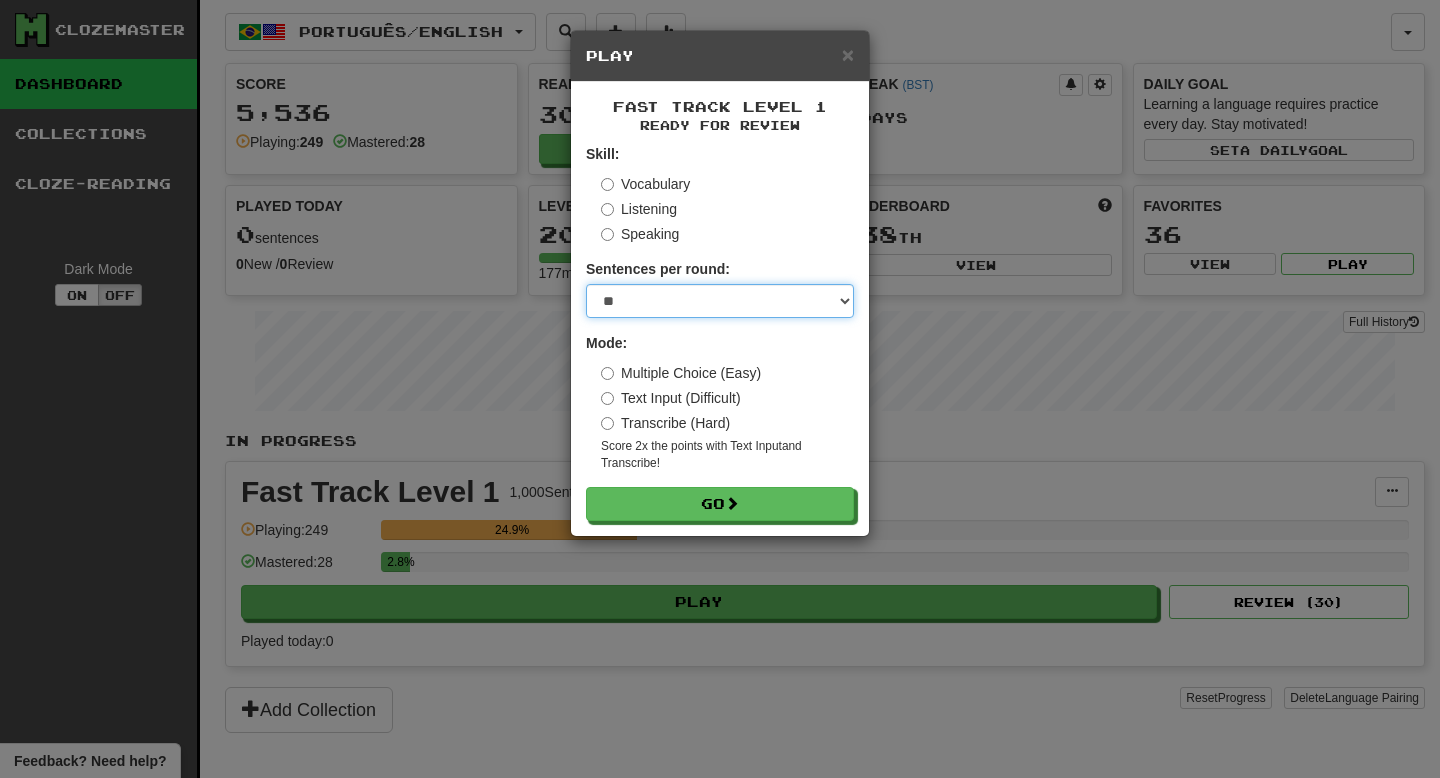 click on "* ** ** ** ** ** *** ********" at bounding box center (720, 301) 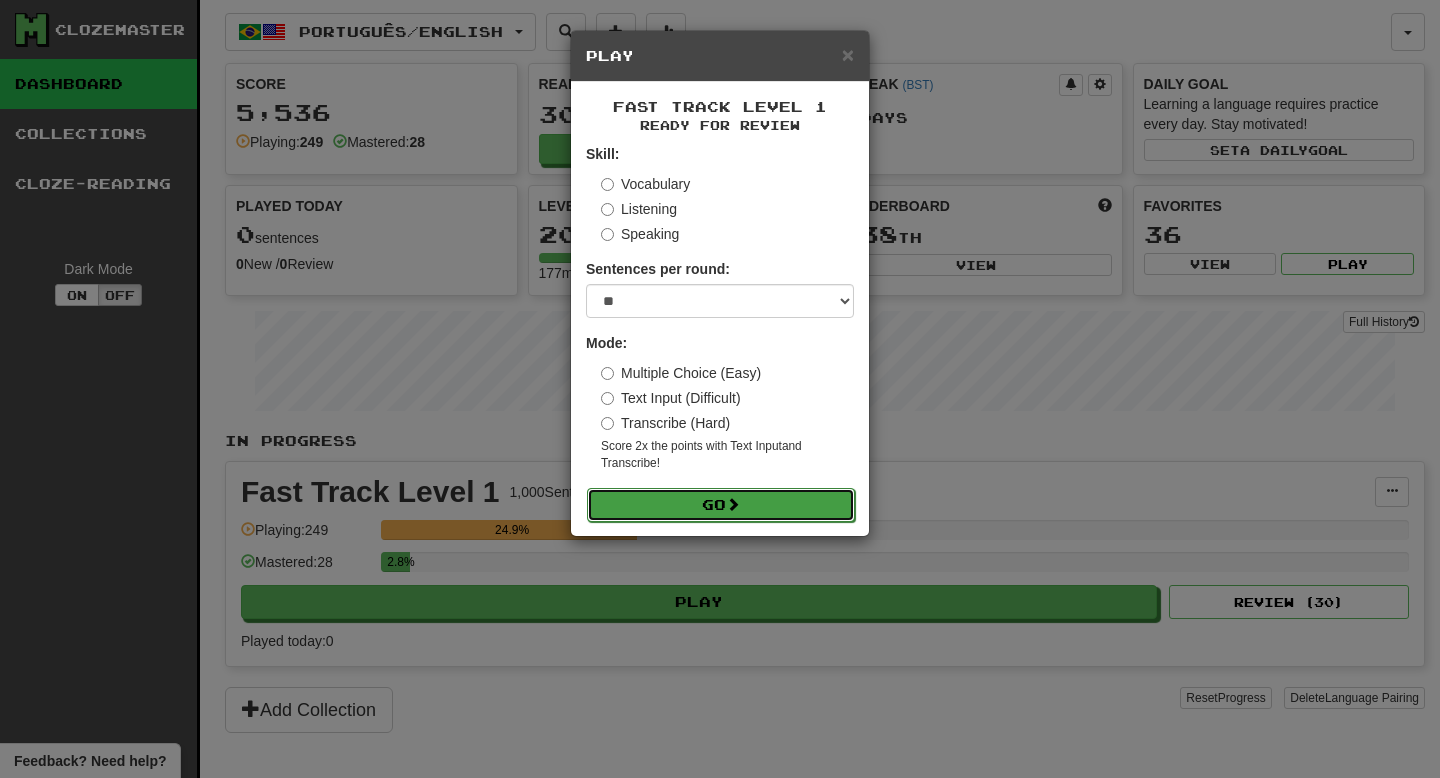 click on "Go" at bounding box center [721, 505] 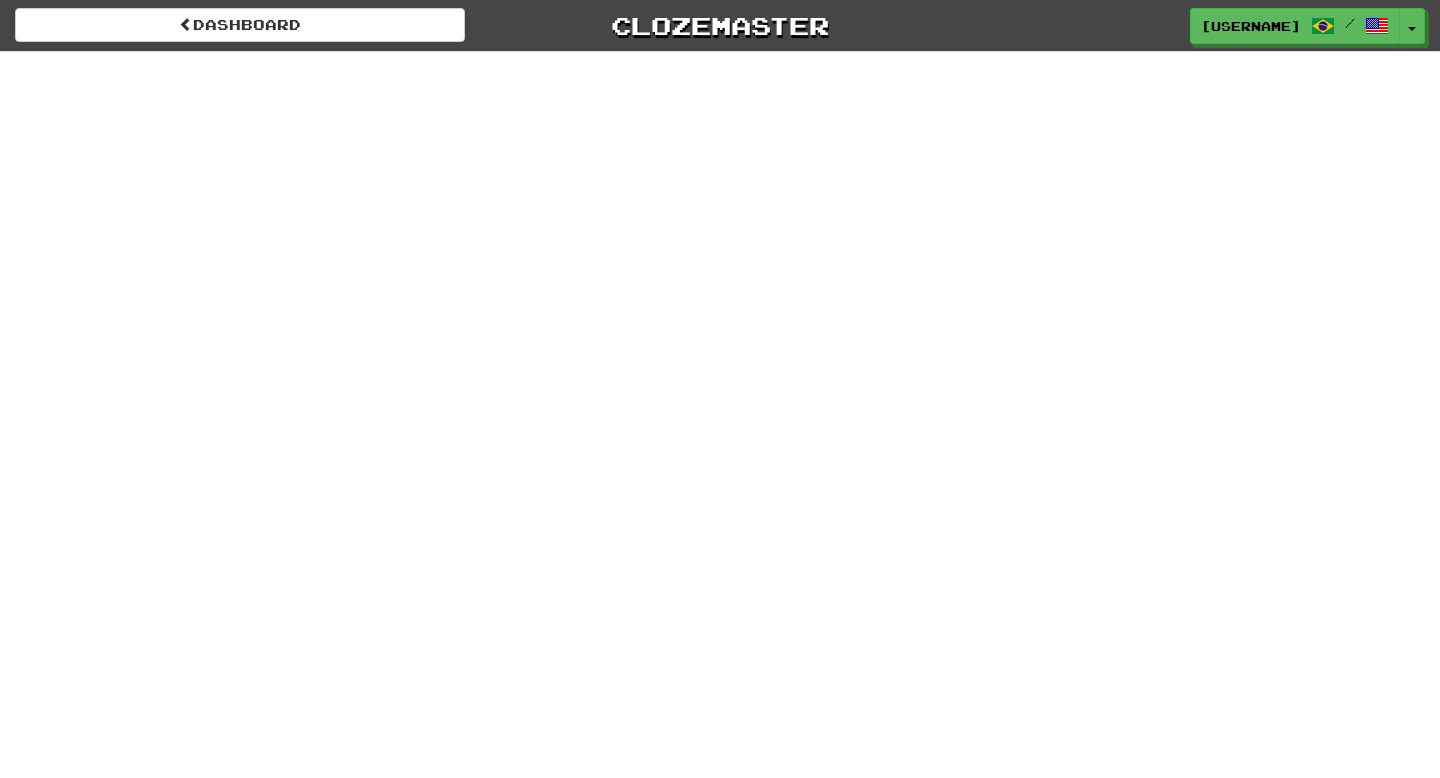 scroll, scrollTop: 0, scrollLeft: 0, axis: both 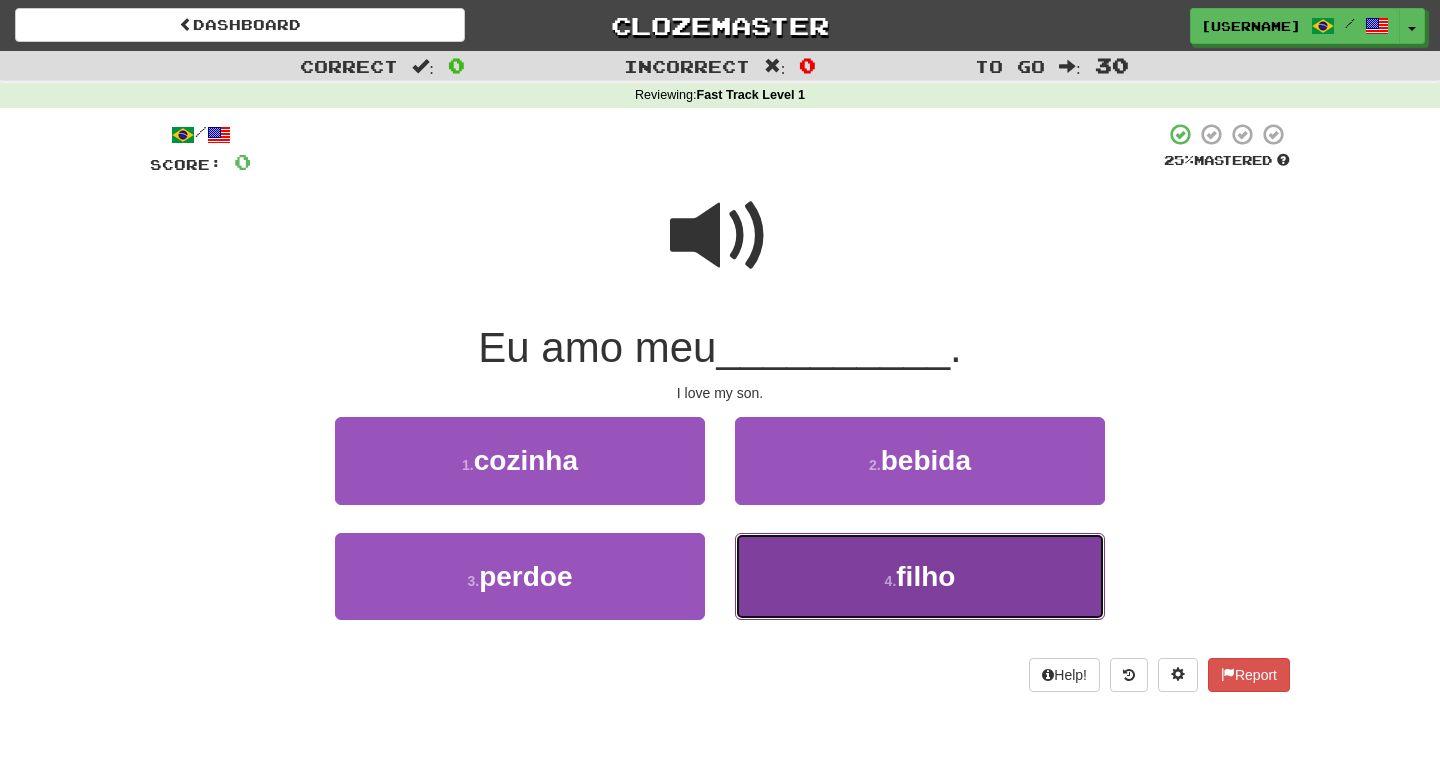 click on "4 .  filho" at bounding box center (920, 576) 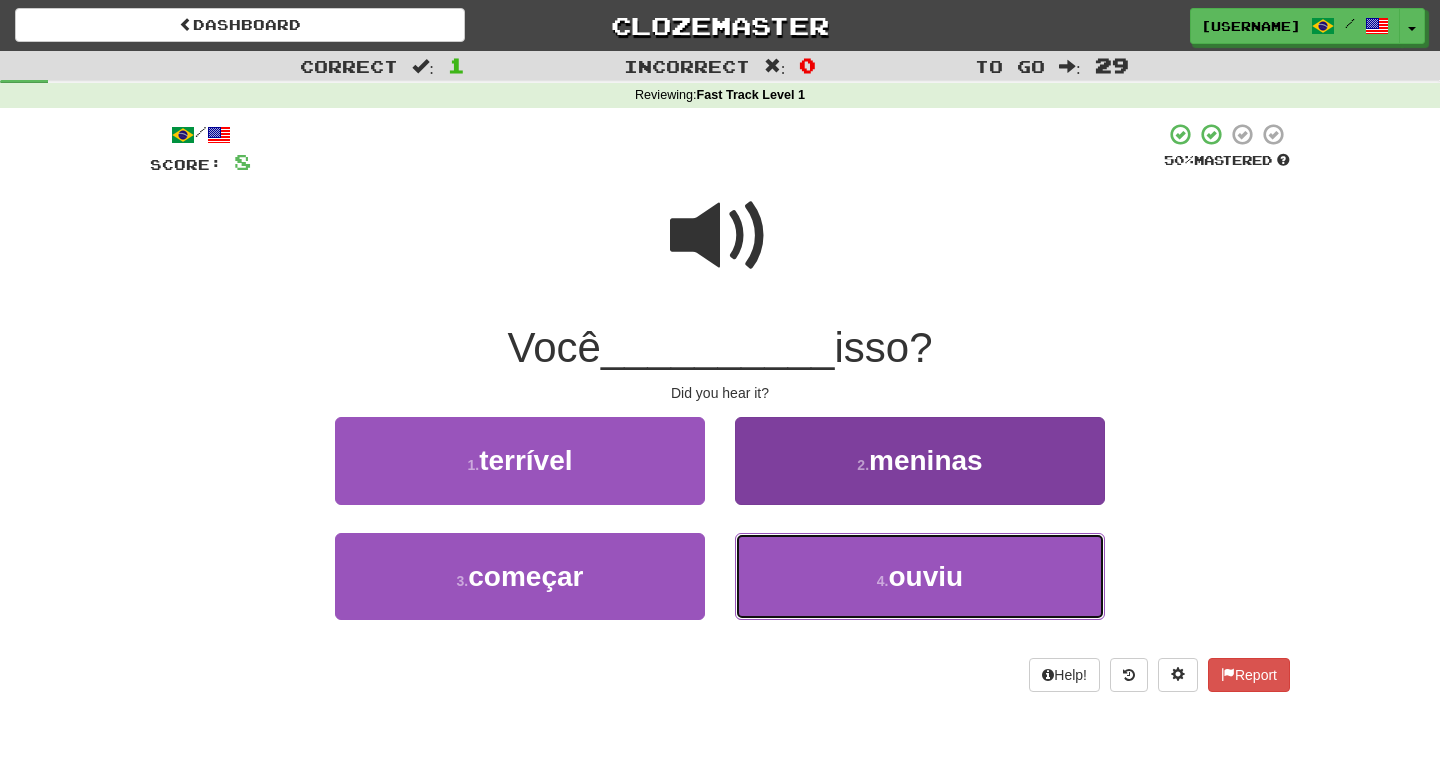 click on "4 .  ouviu" at bounding box center [920, 576] 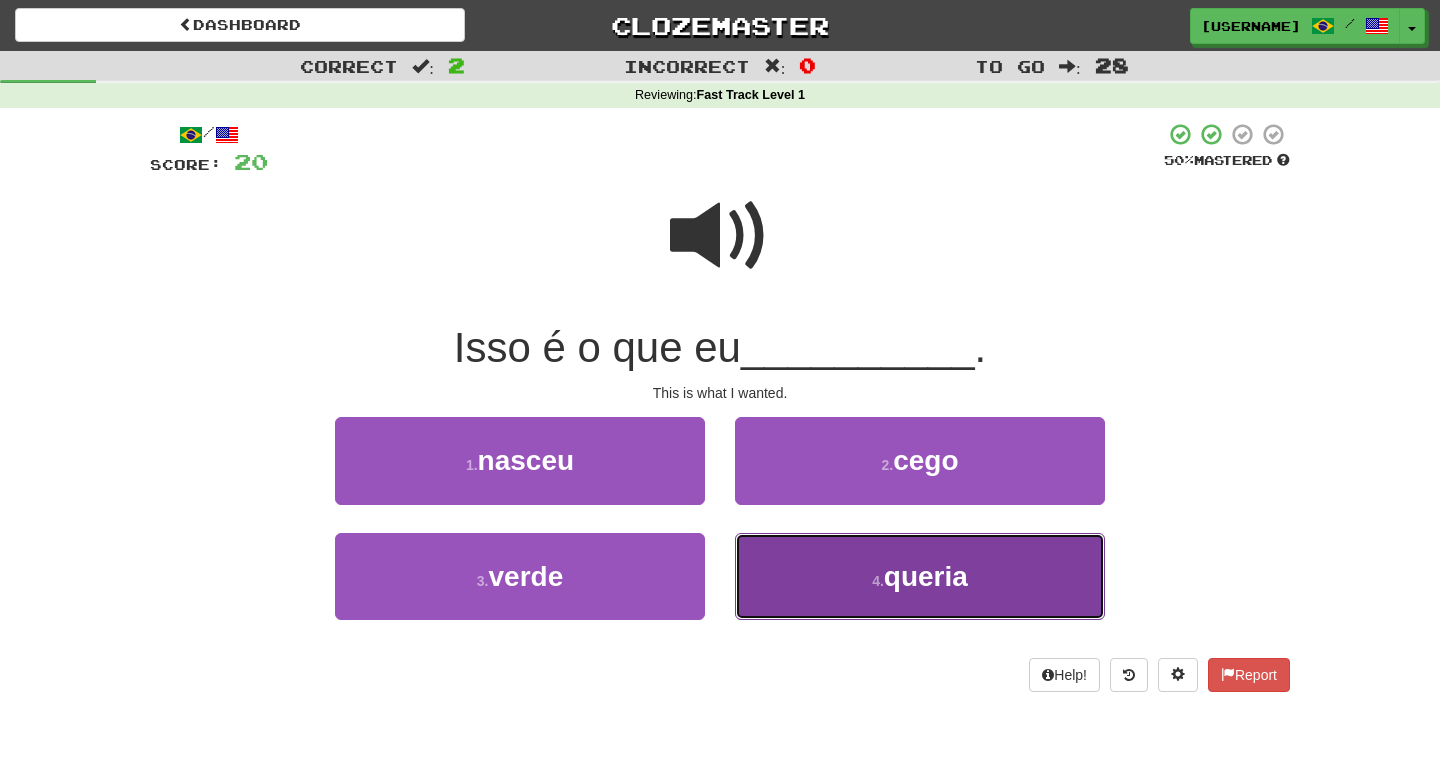 click on "queria" at bounding box center [926, 576] 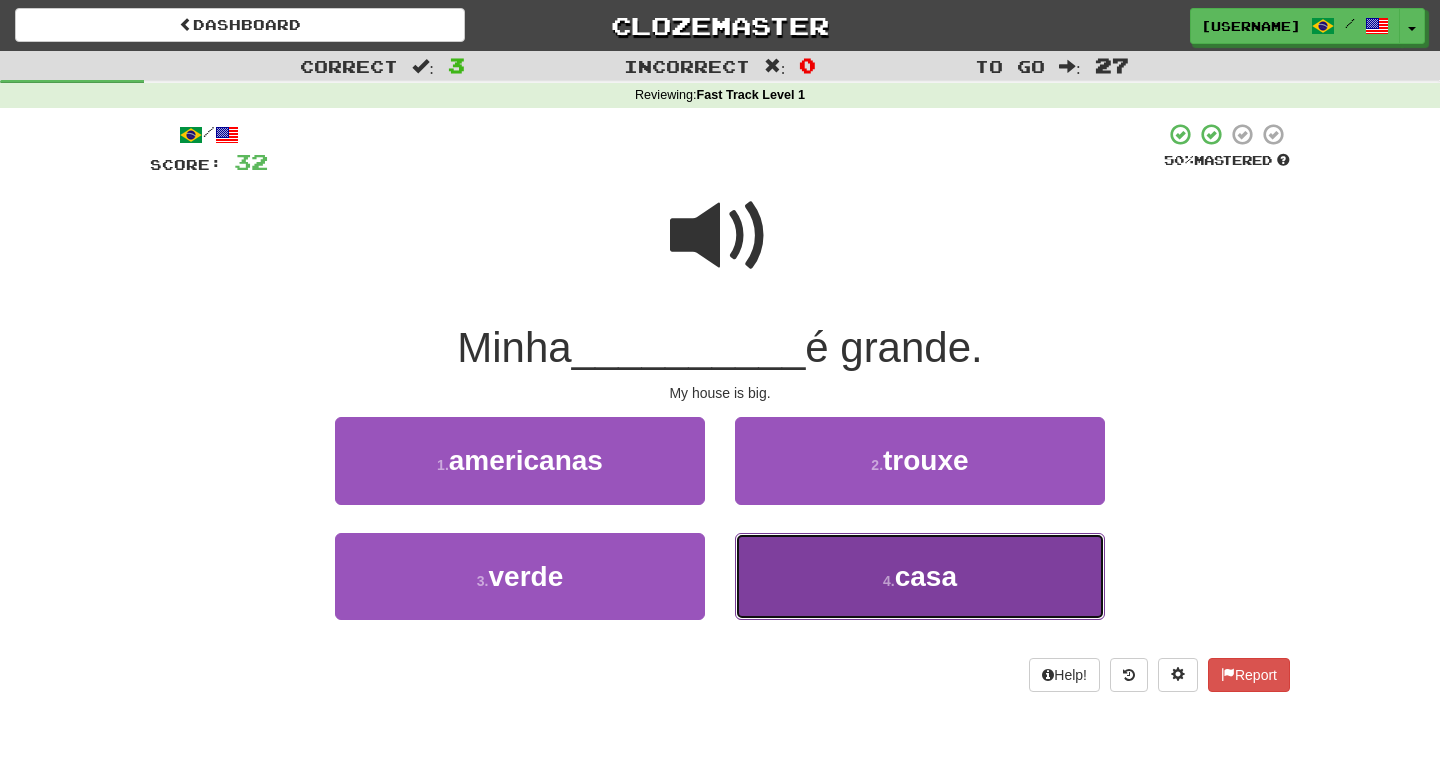 click on "casa" at bounding box center (926, 576) 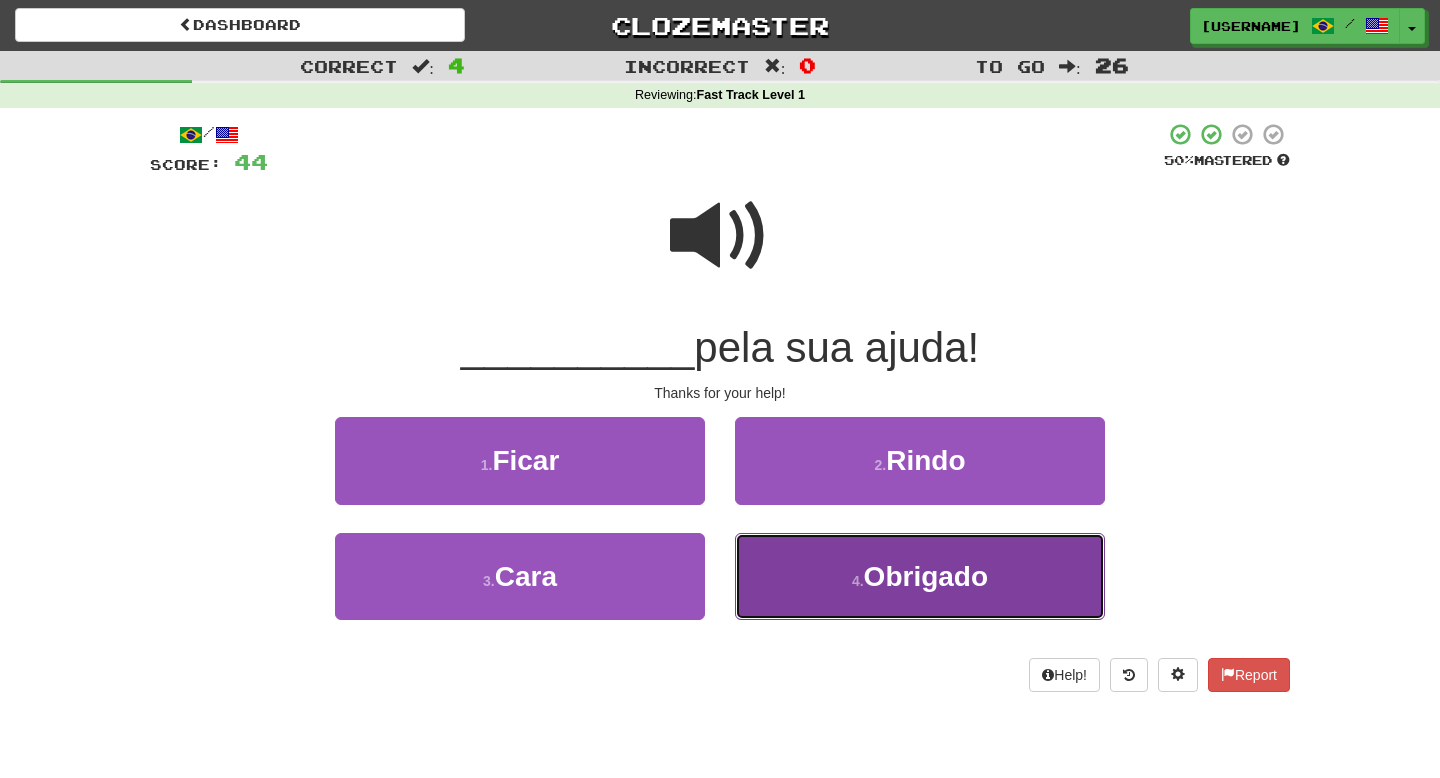 click on "4 .  Obrigado" at bounding box center (920, 576) 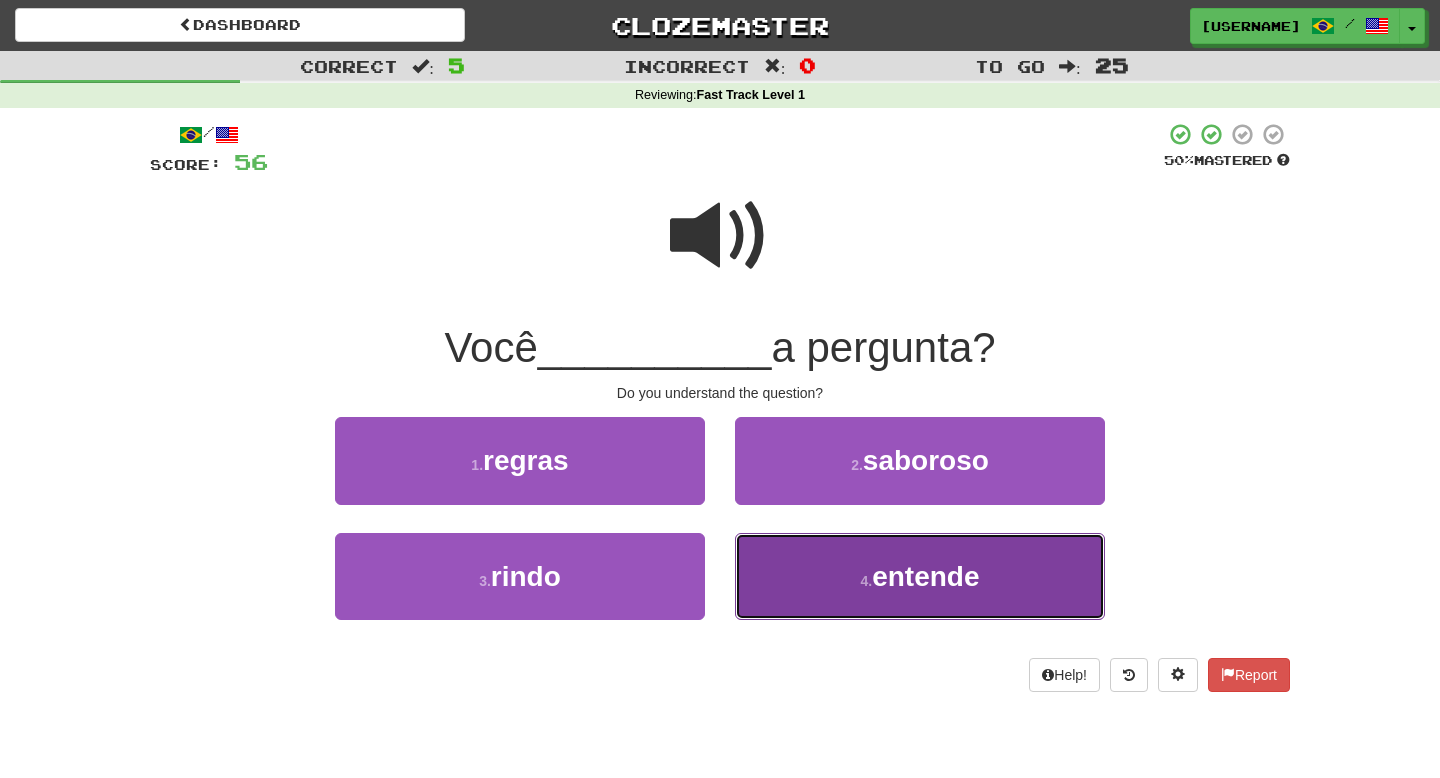 click on "4 .  entende" at bounding box center [920, 576] 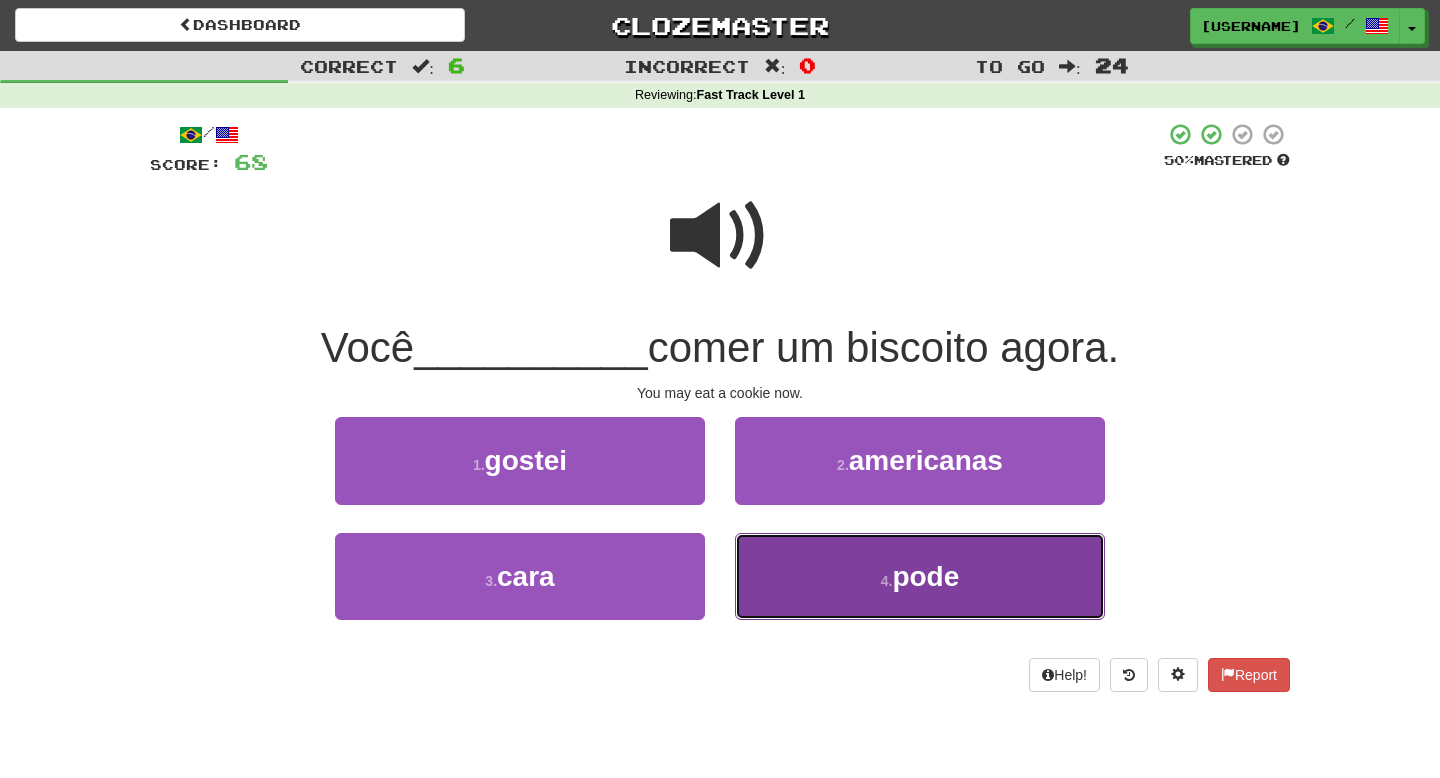 click on "4 ." at bounding box center [887, 581] 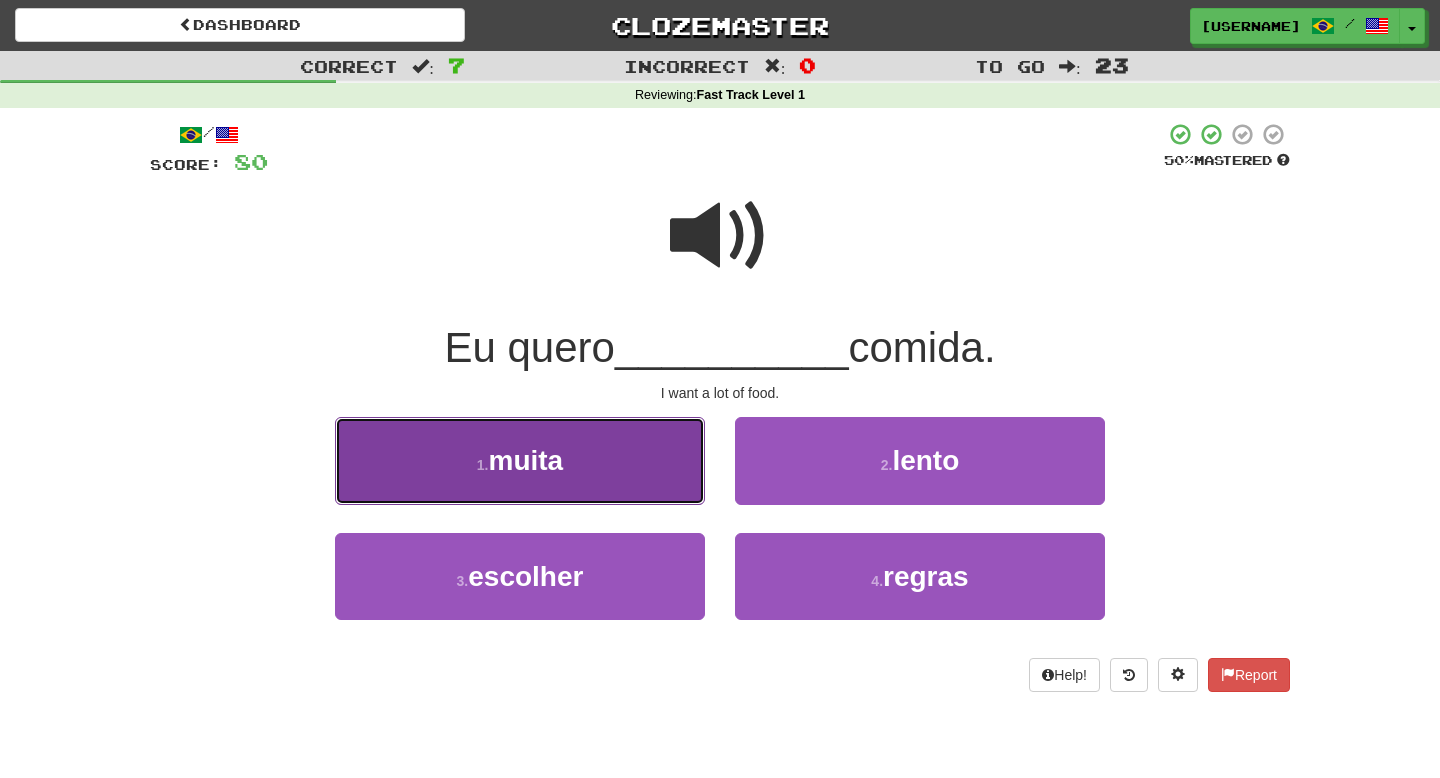 click on "1 .  muita" at bounding box center (520, 460) 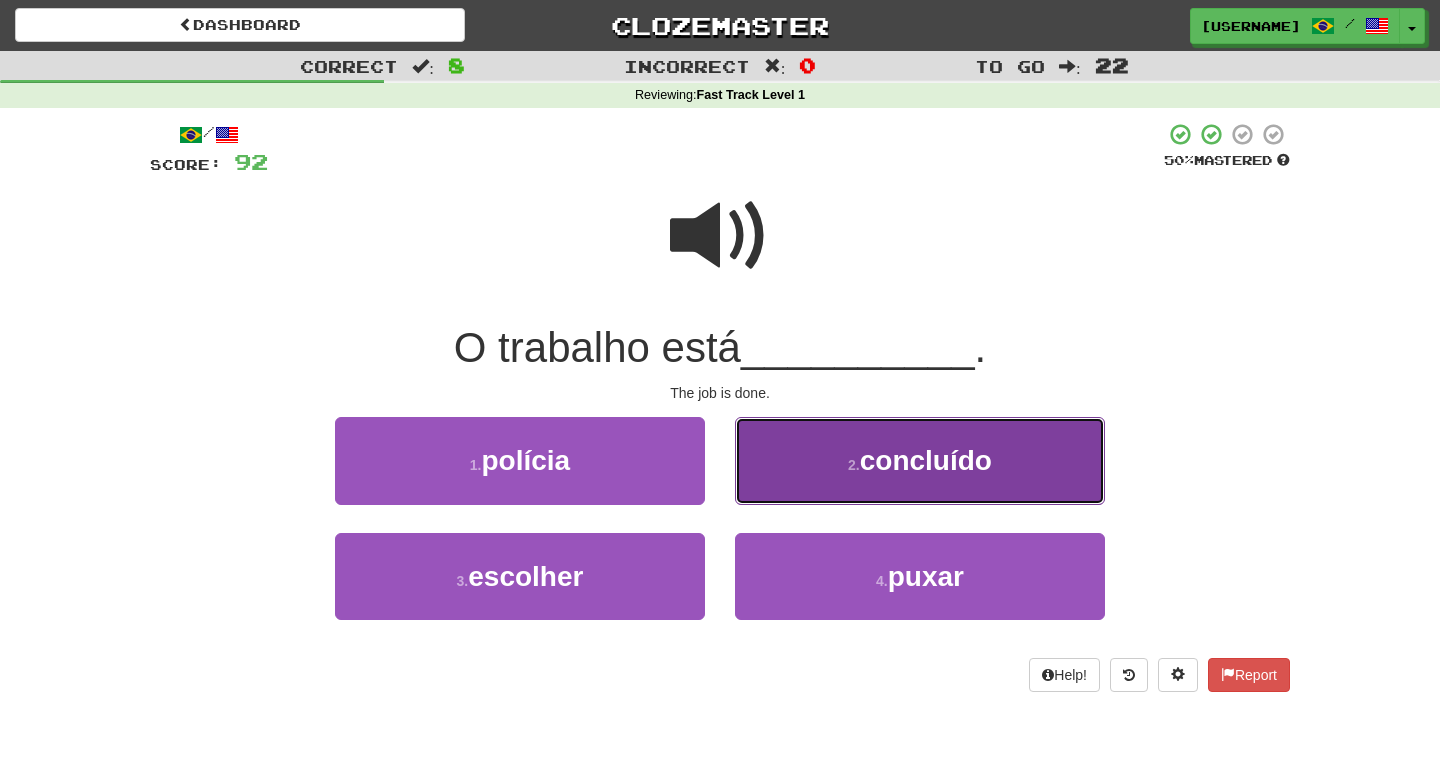 click on "2 .  concluído" at bounding box center (920, 460) 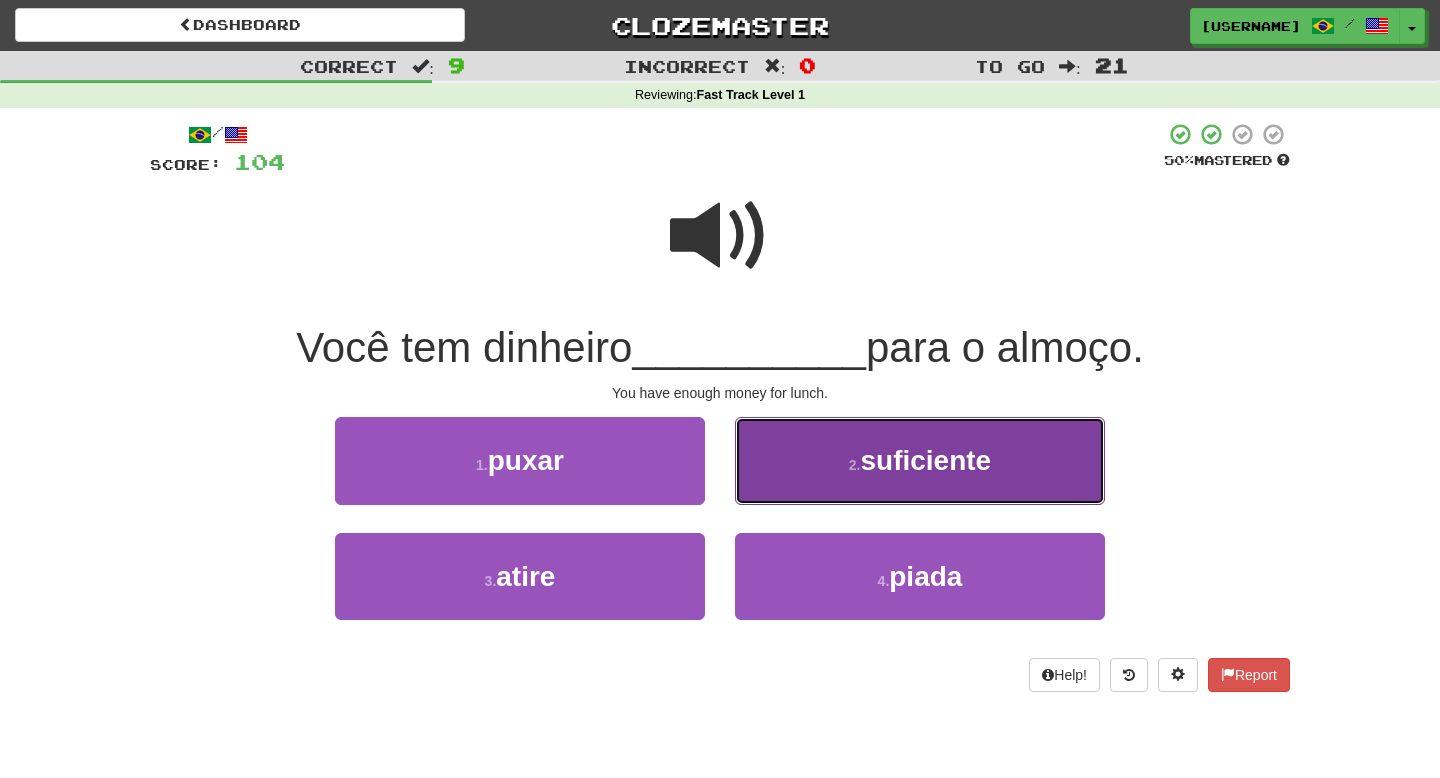 click on "2 .  suficiente" at bounding box center [920, 460] 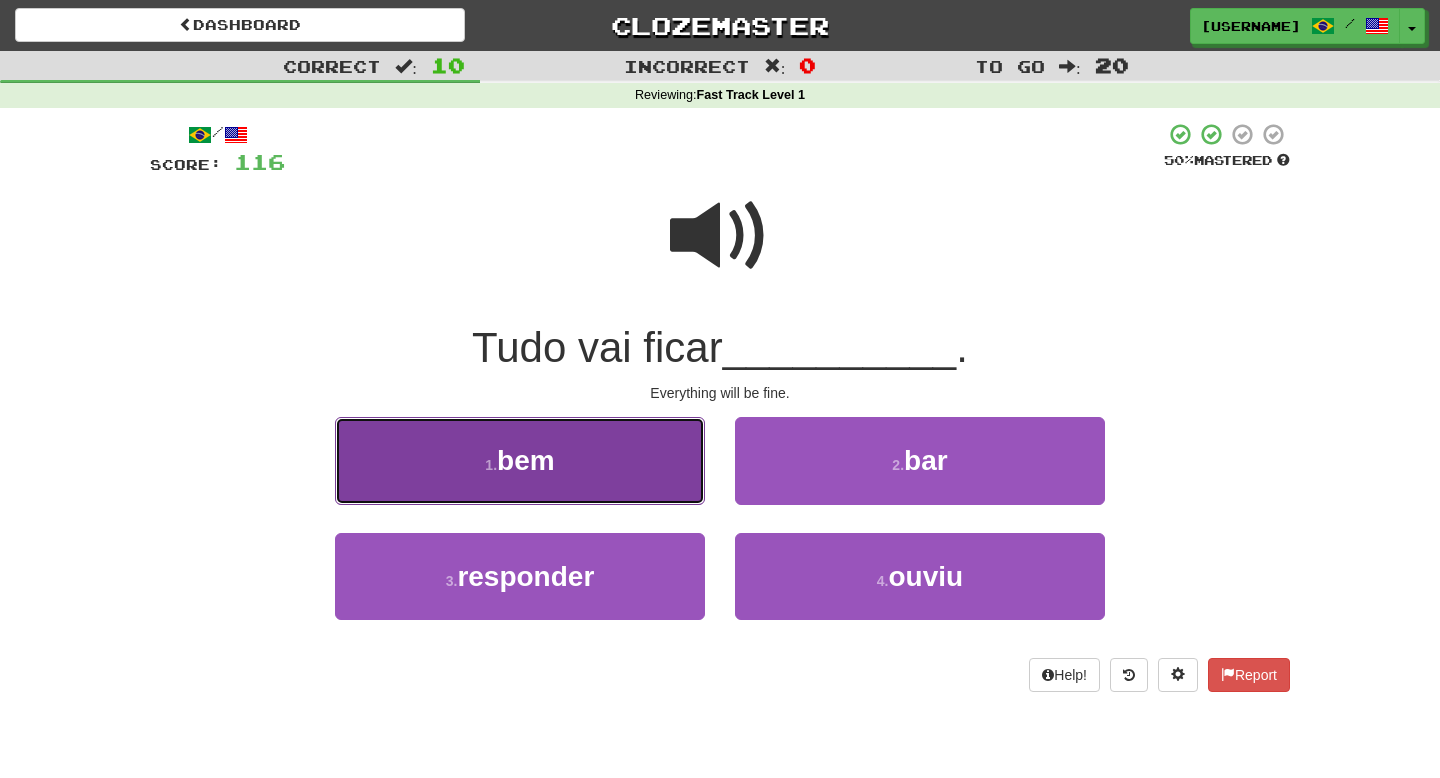 click on "1 .  bem" at bounding box center (520, 460) 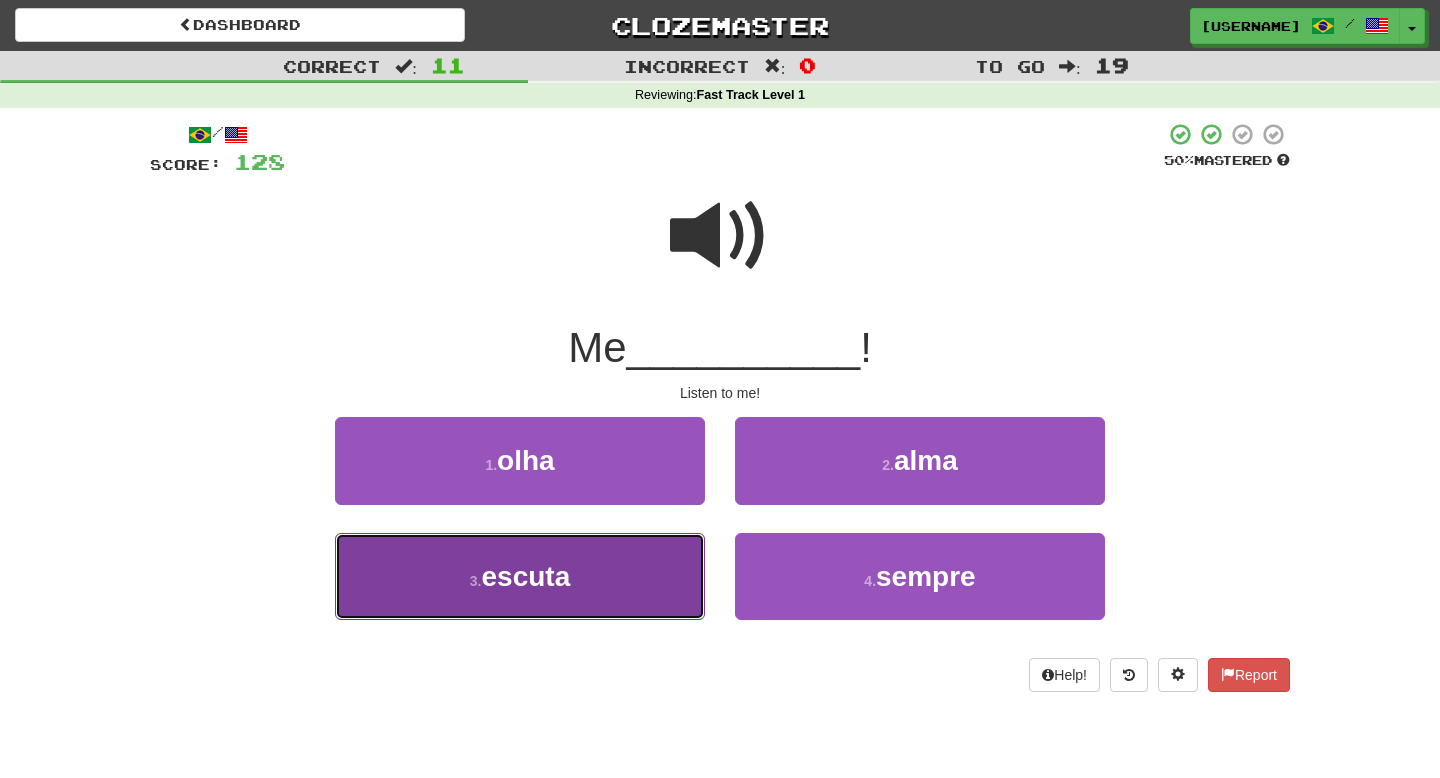 click on "3 .  escuta" at bounding box center [520, 576] 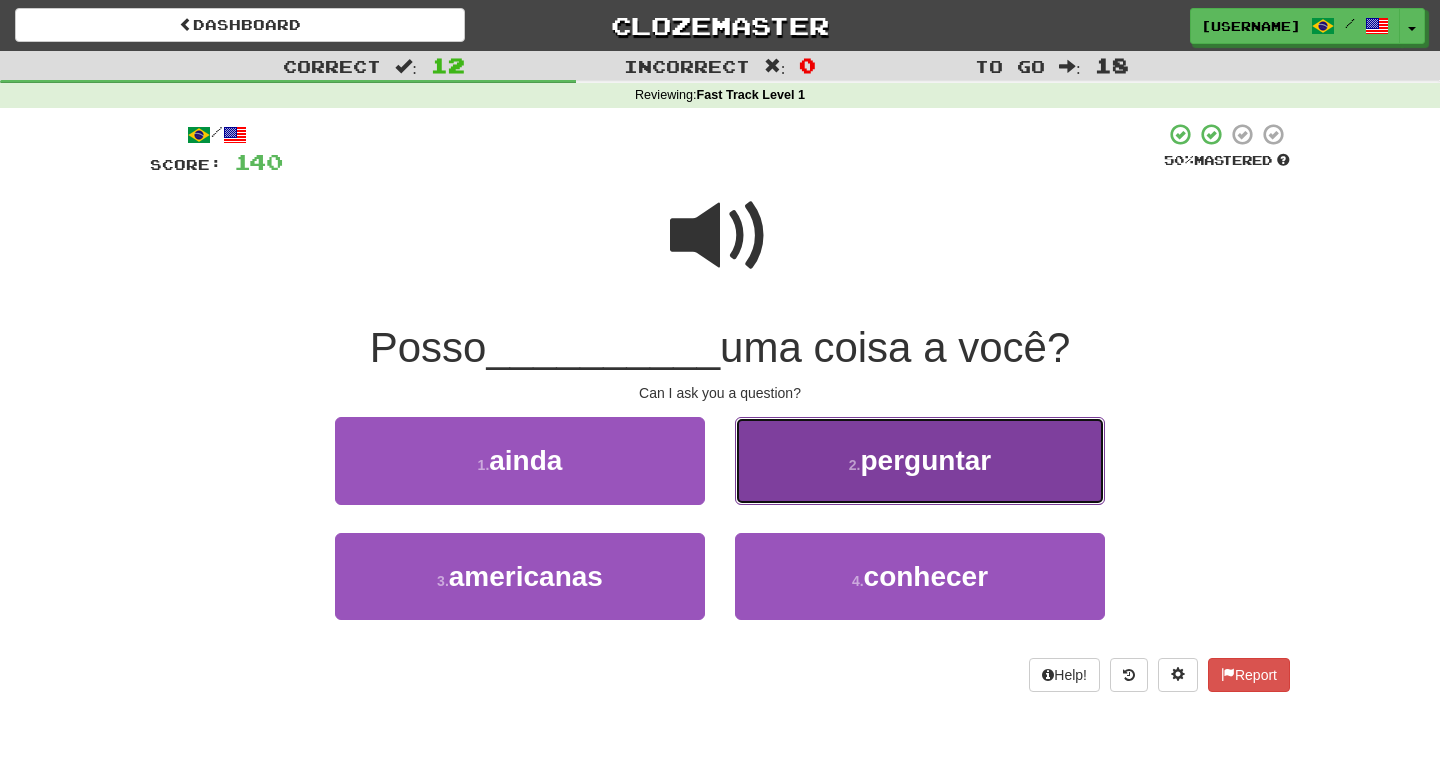 click on "perguntar" at bounding box center [926, 460] 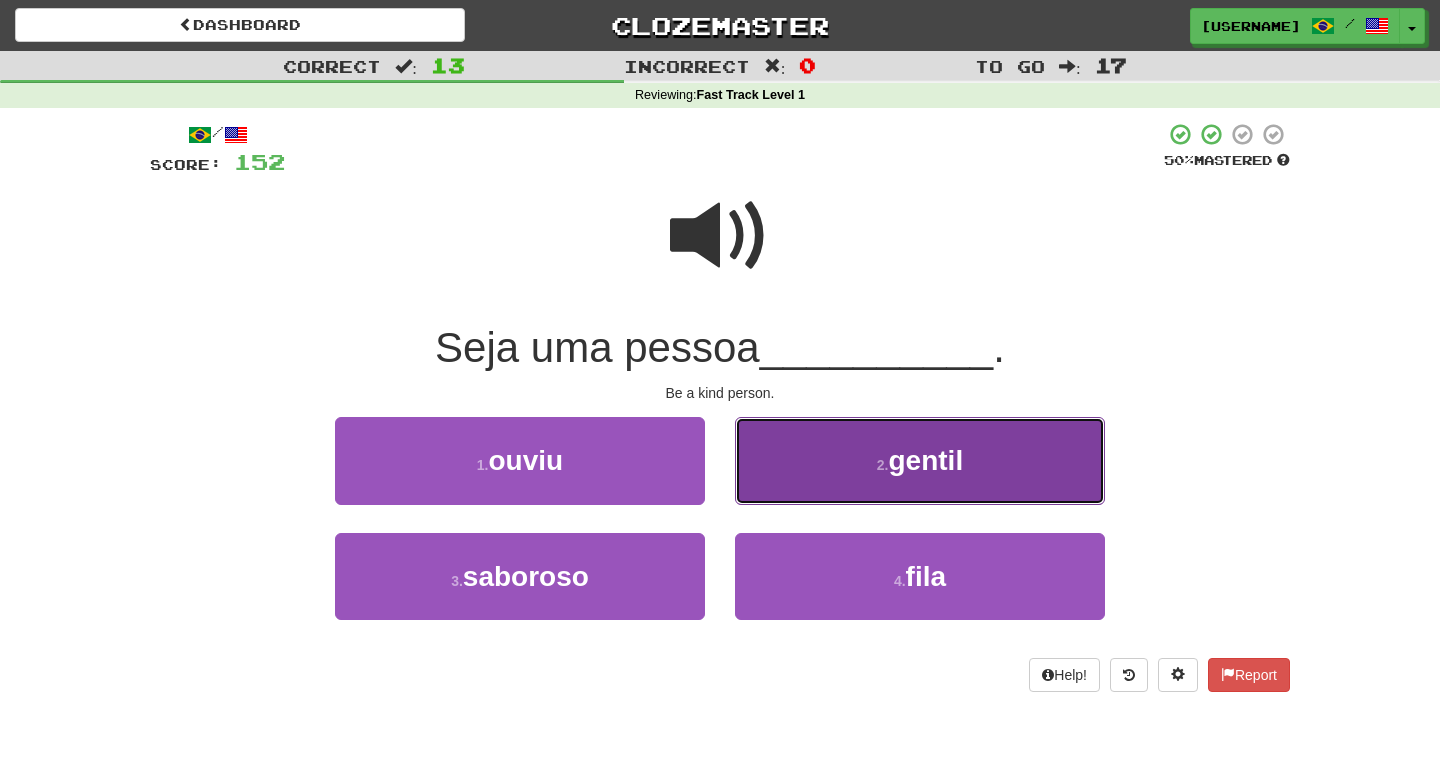 click on "2 .  gentil" at bounding box center [920, 460] 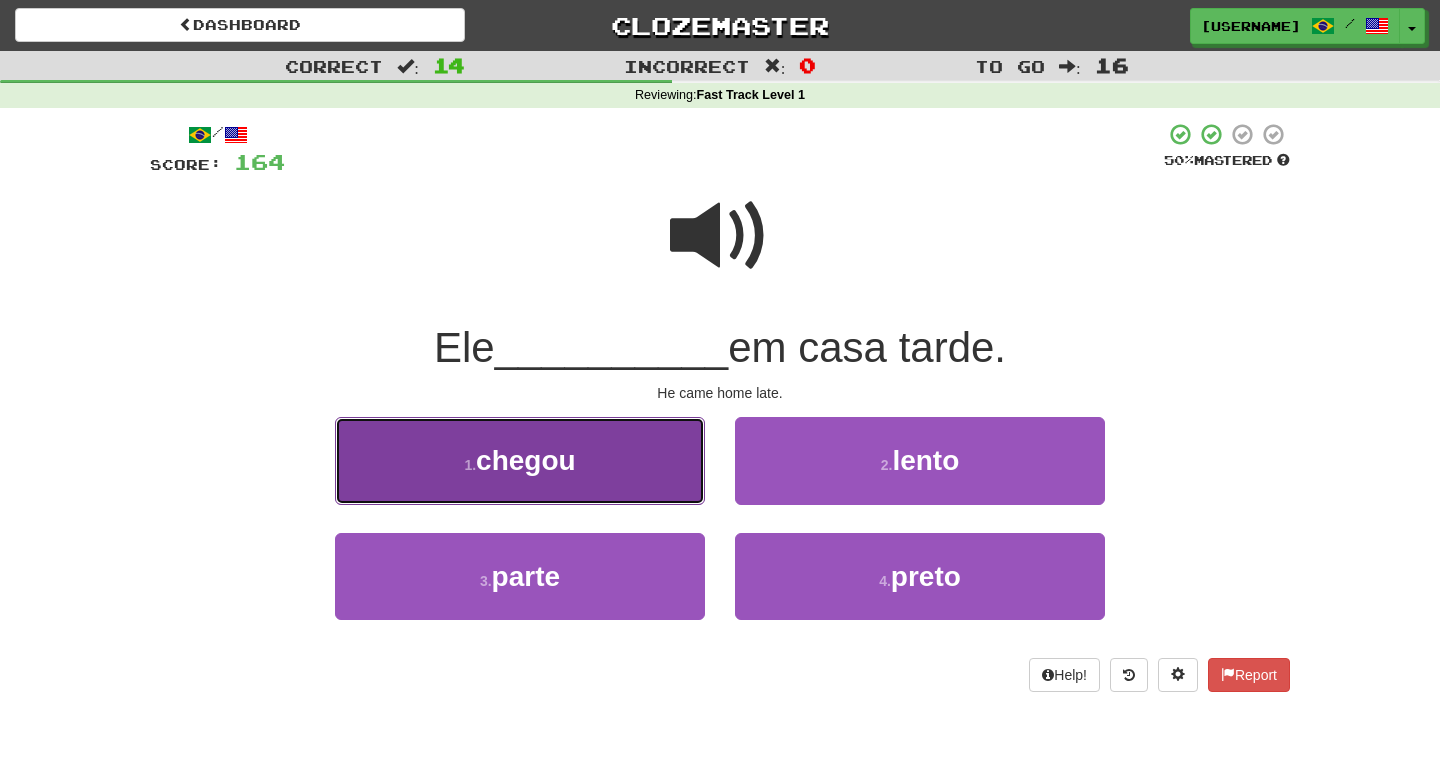 click on "chegou" at bounding box center (526, 460) 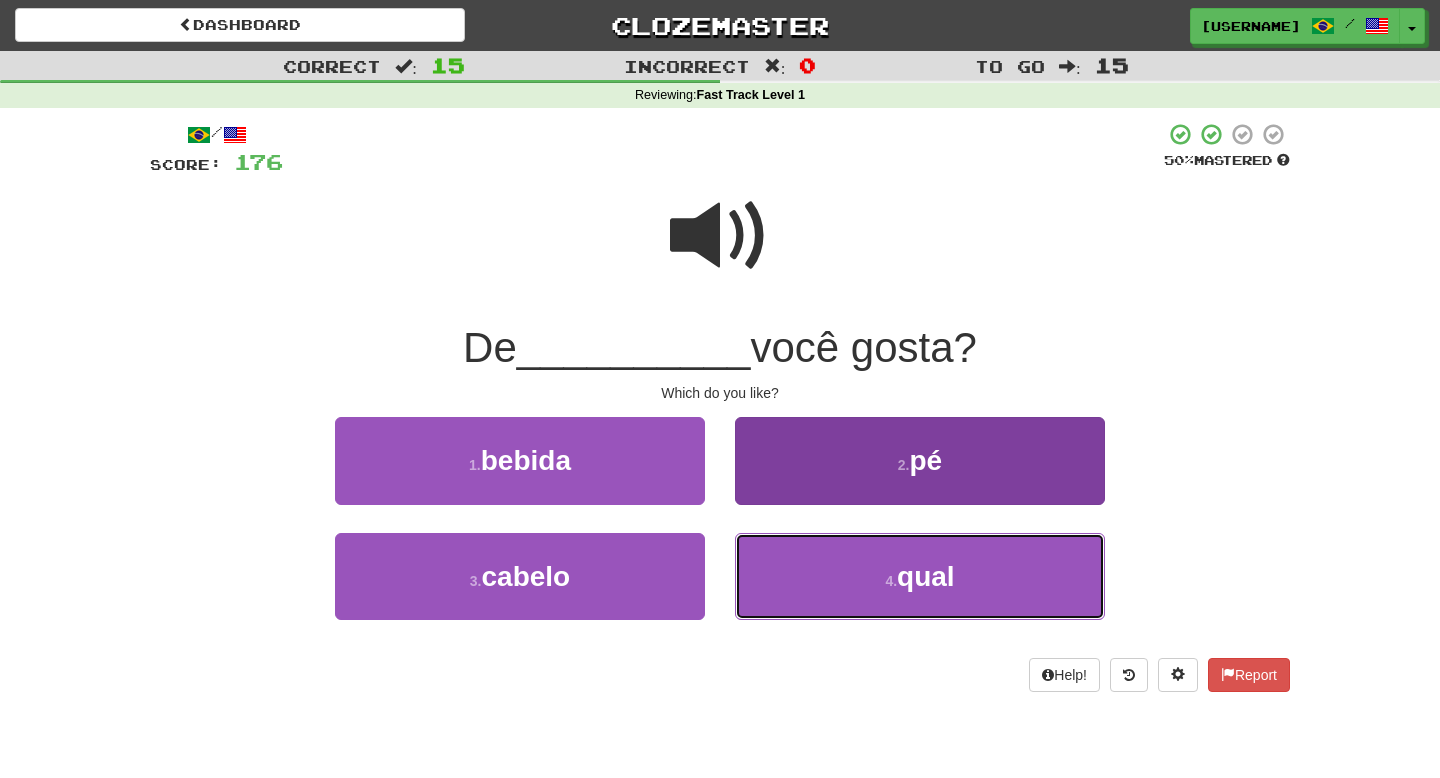 click on "4 .  qual" at bounding box center (920, 576) 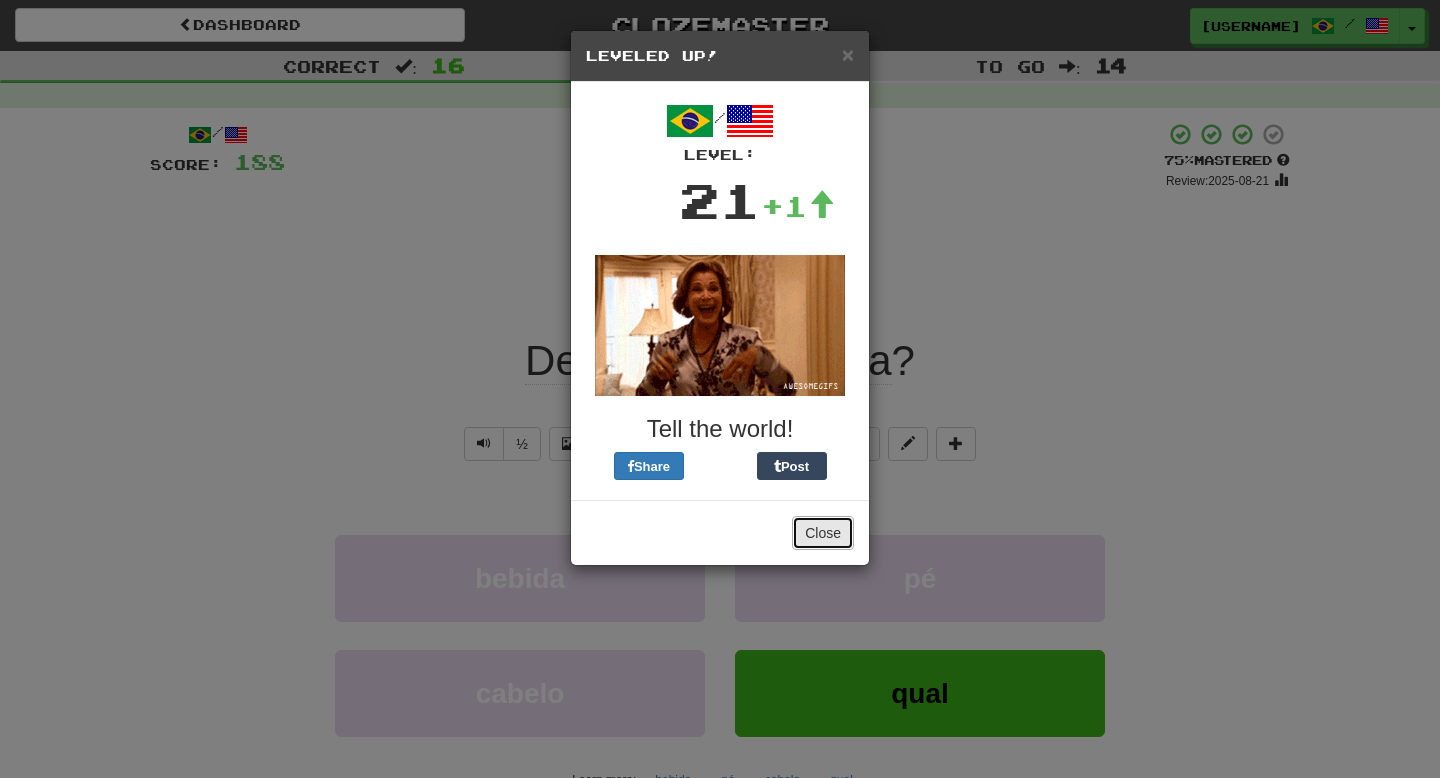click on "Close" at bounding box center (823, 533) 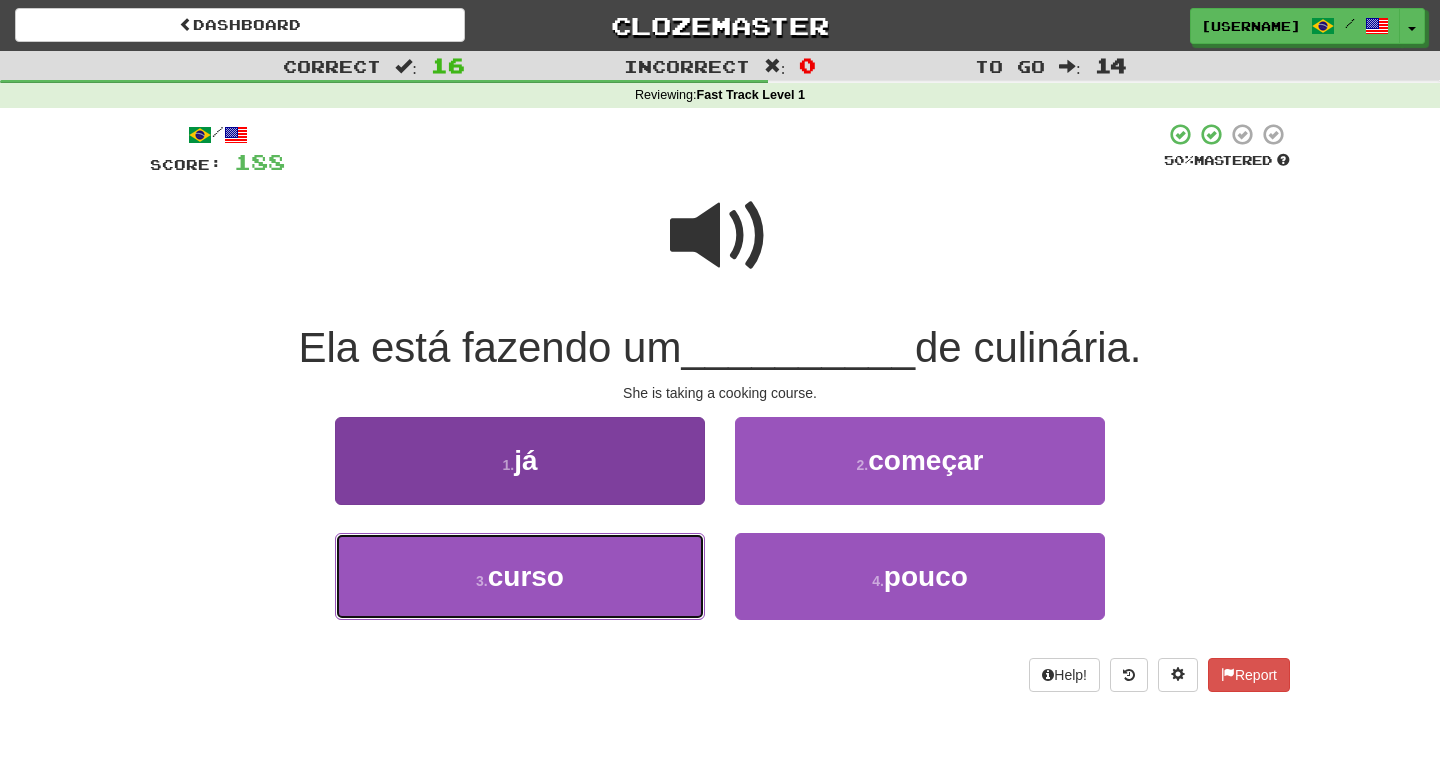 click on "3 .  curso" at bounding box center (520, 576) 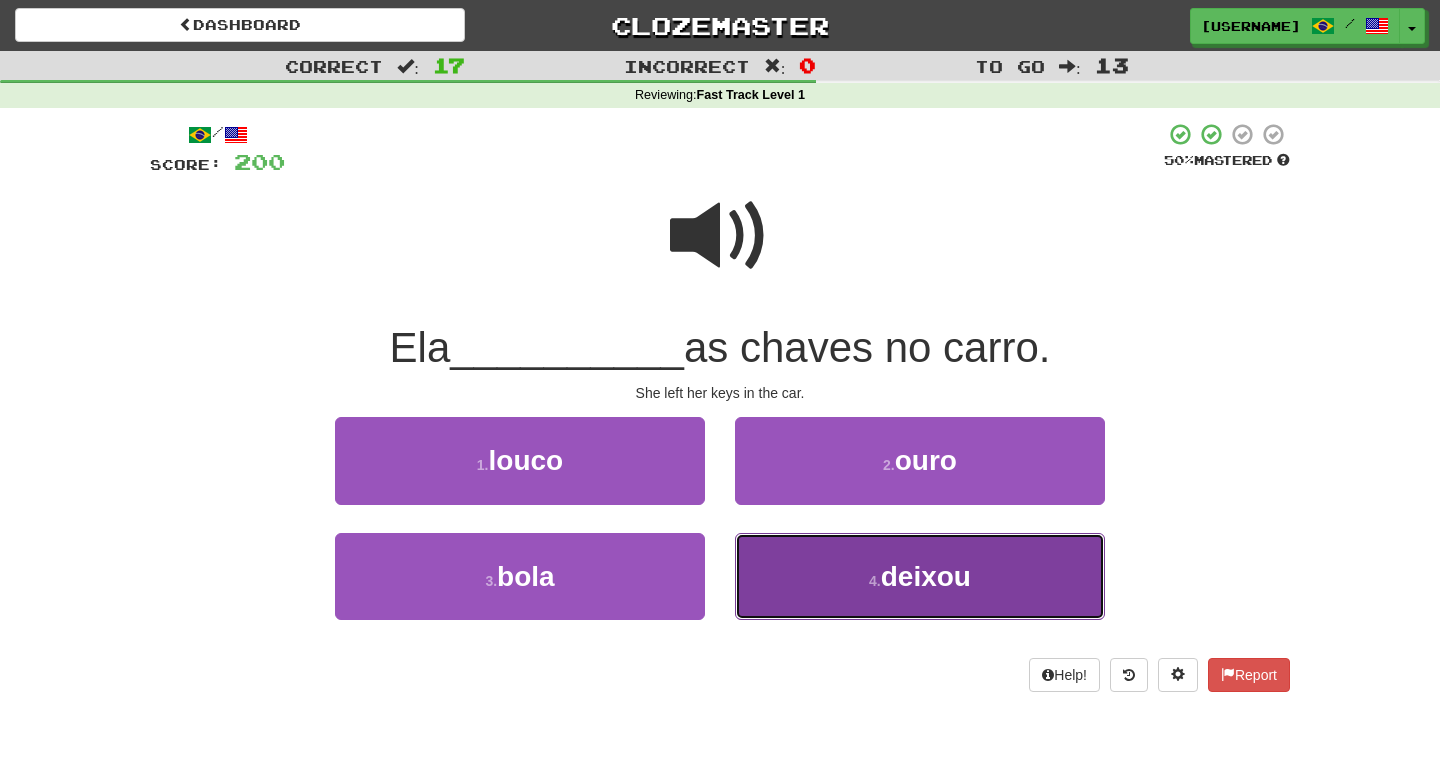 click on "4 ." at bounding box center [875, 581] 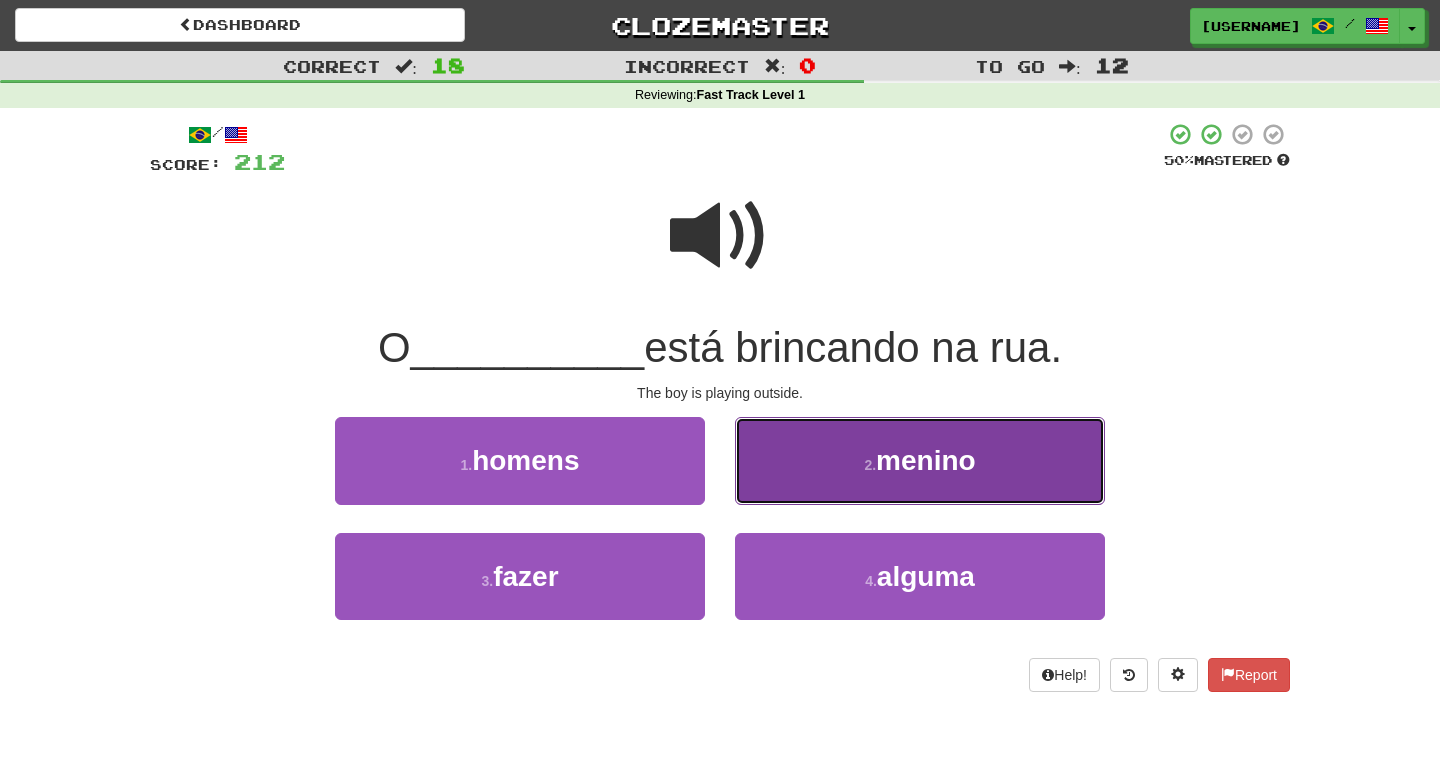 click on "2 .  menino" at bounding box center (920, 460) 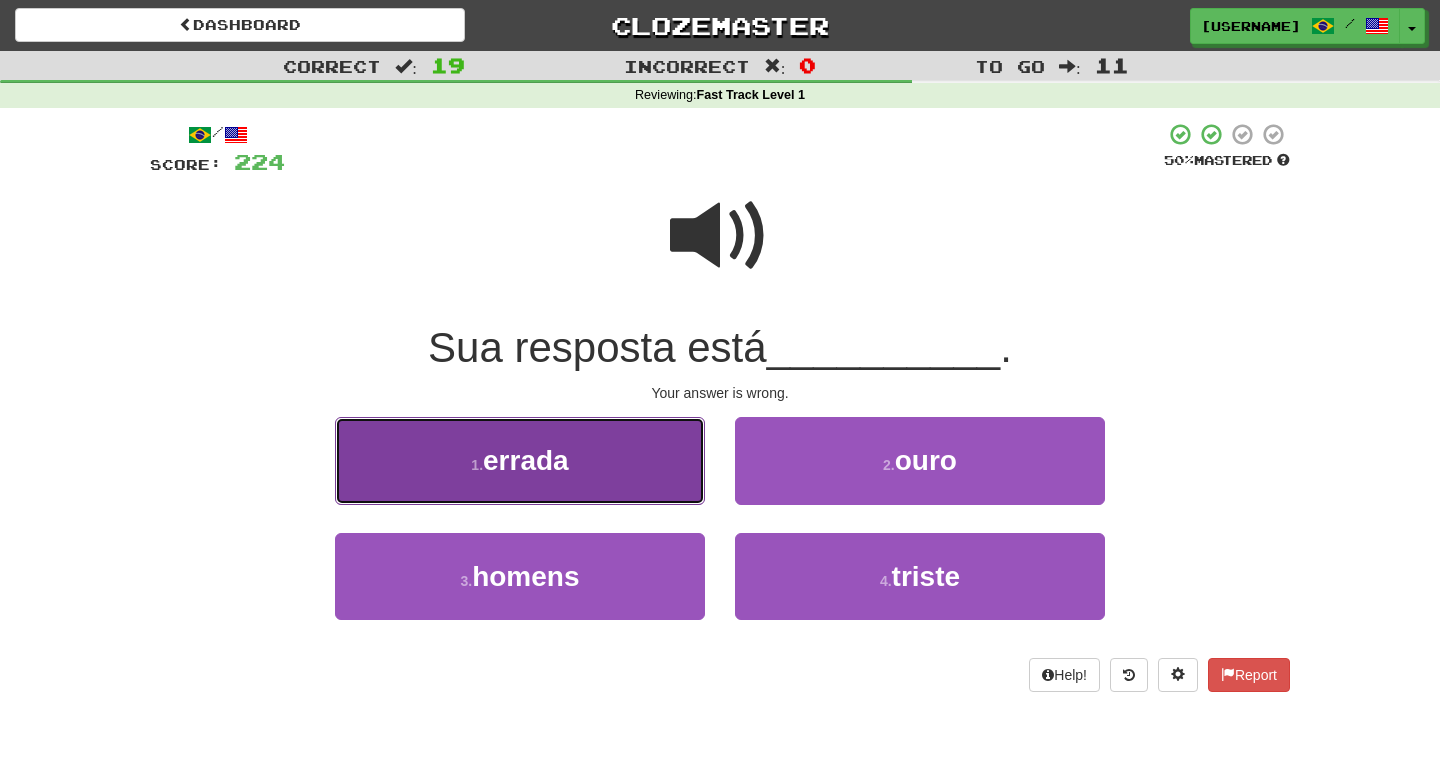 click on "1 .  errada" at bounding box center [520, 460] 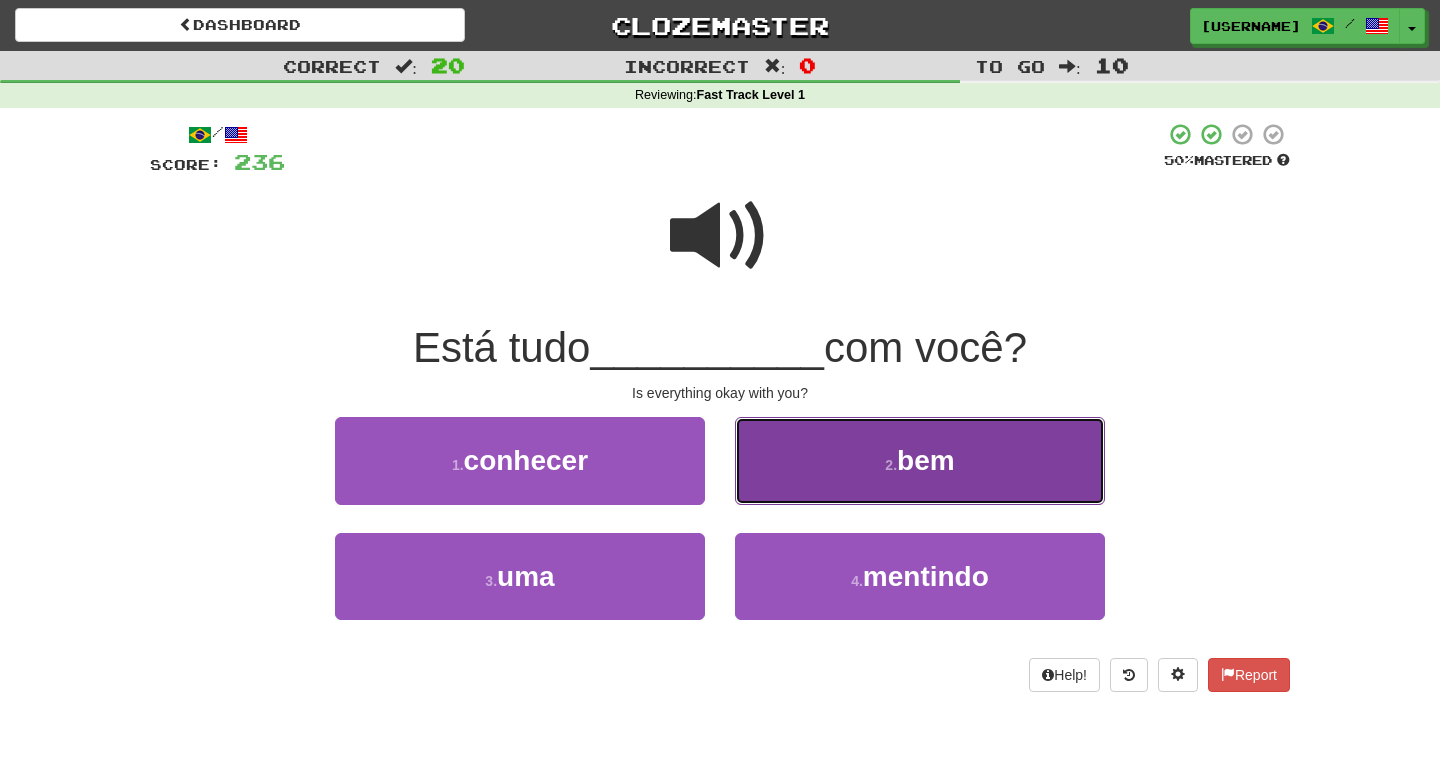 click on "2 .  bem" at bounding box center [920, 460] 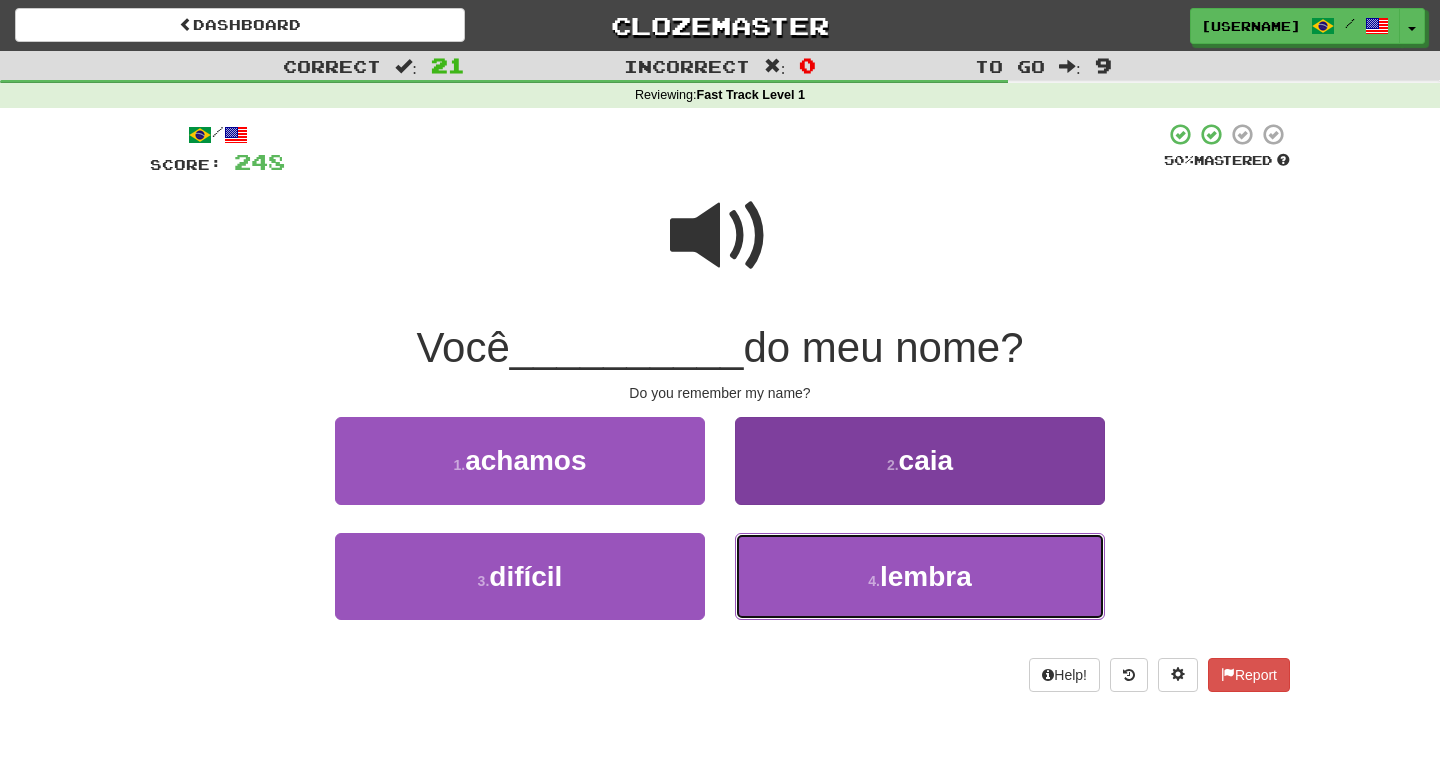 click on "4 .  lembra" at bounding box center [920, 576] 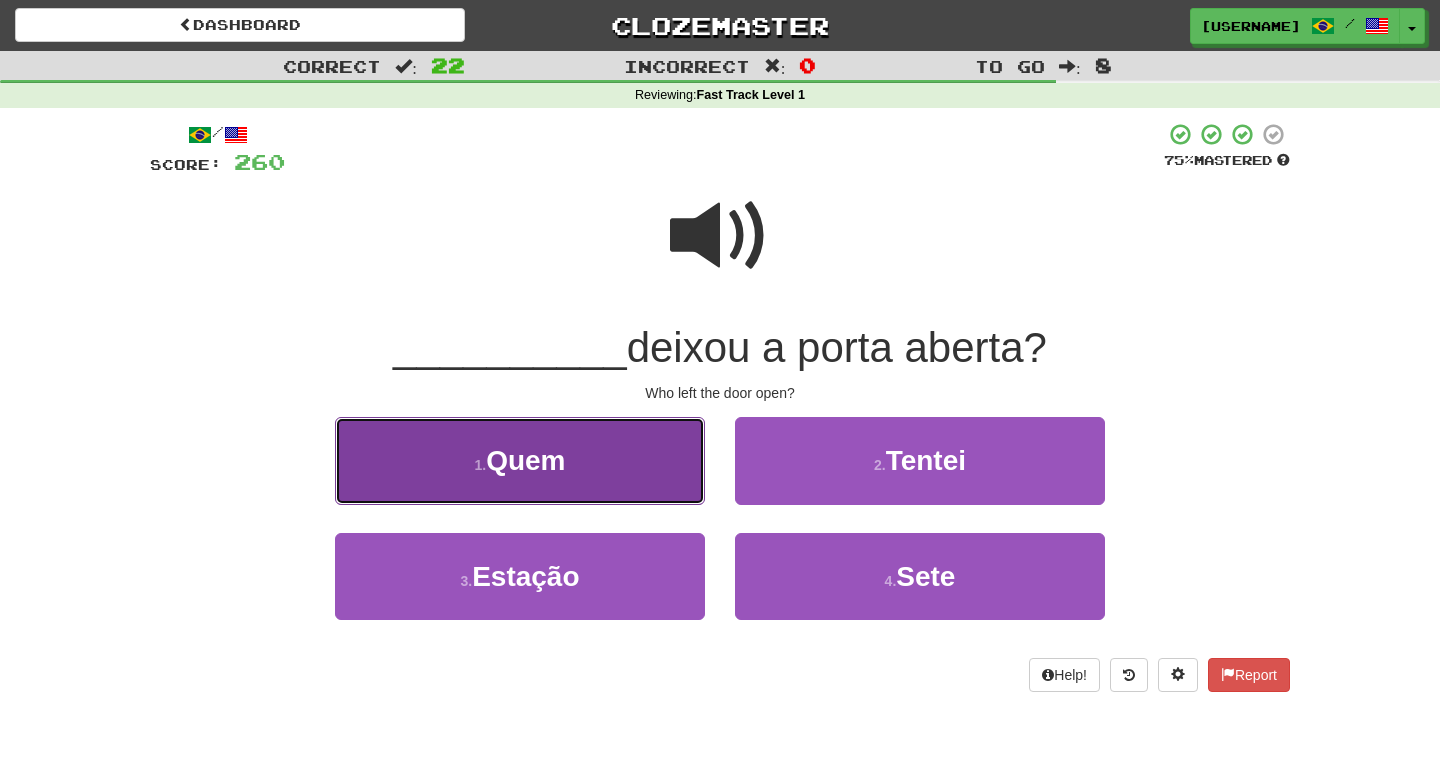 click on "1 .  Quem" at bounding box center [520, 460] 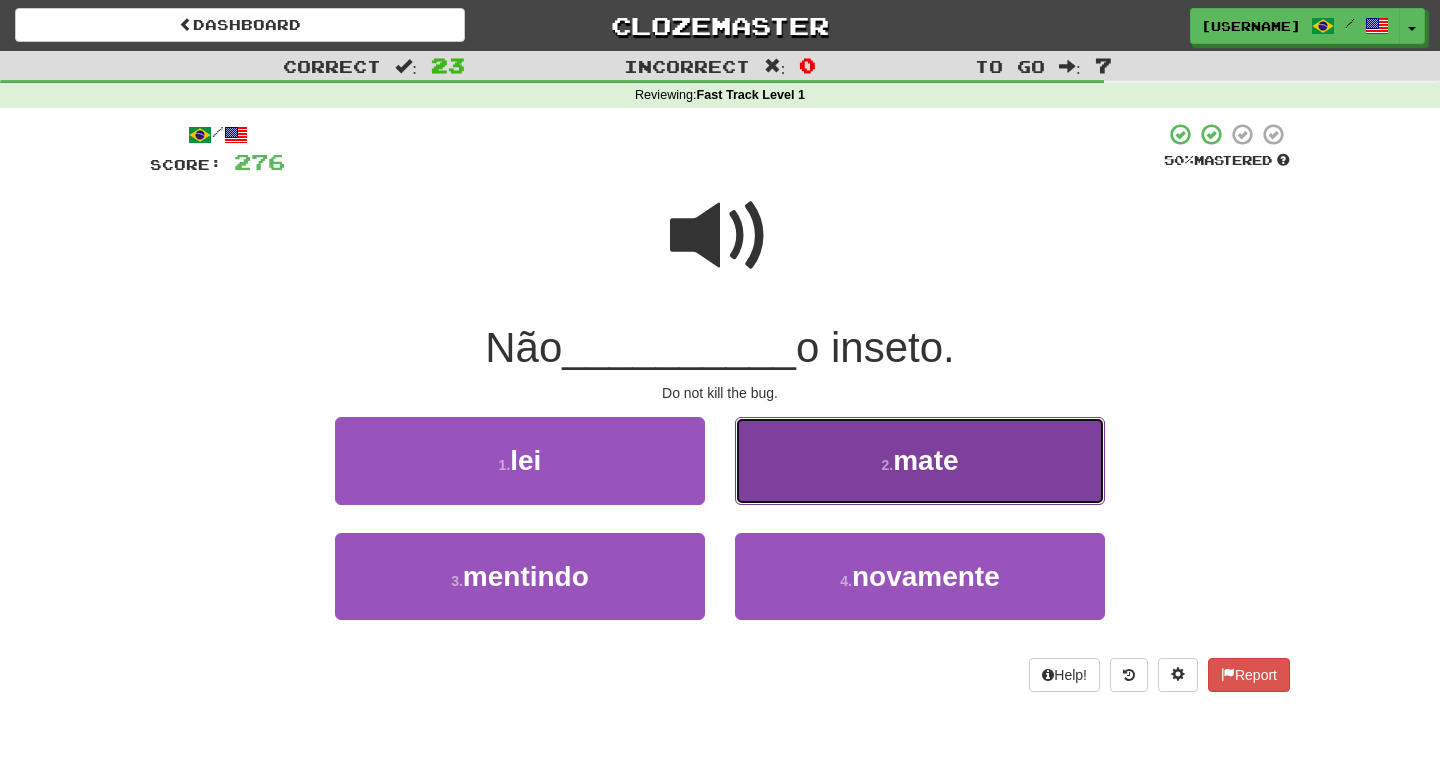 click on "mate" at bounding box center [925, 460] 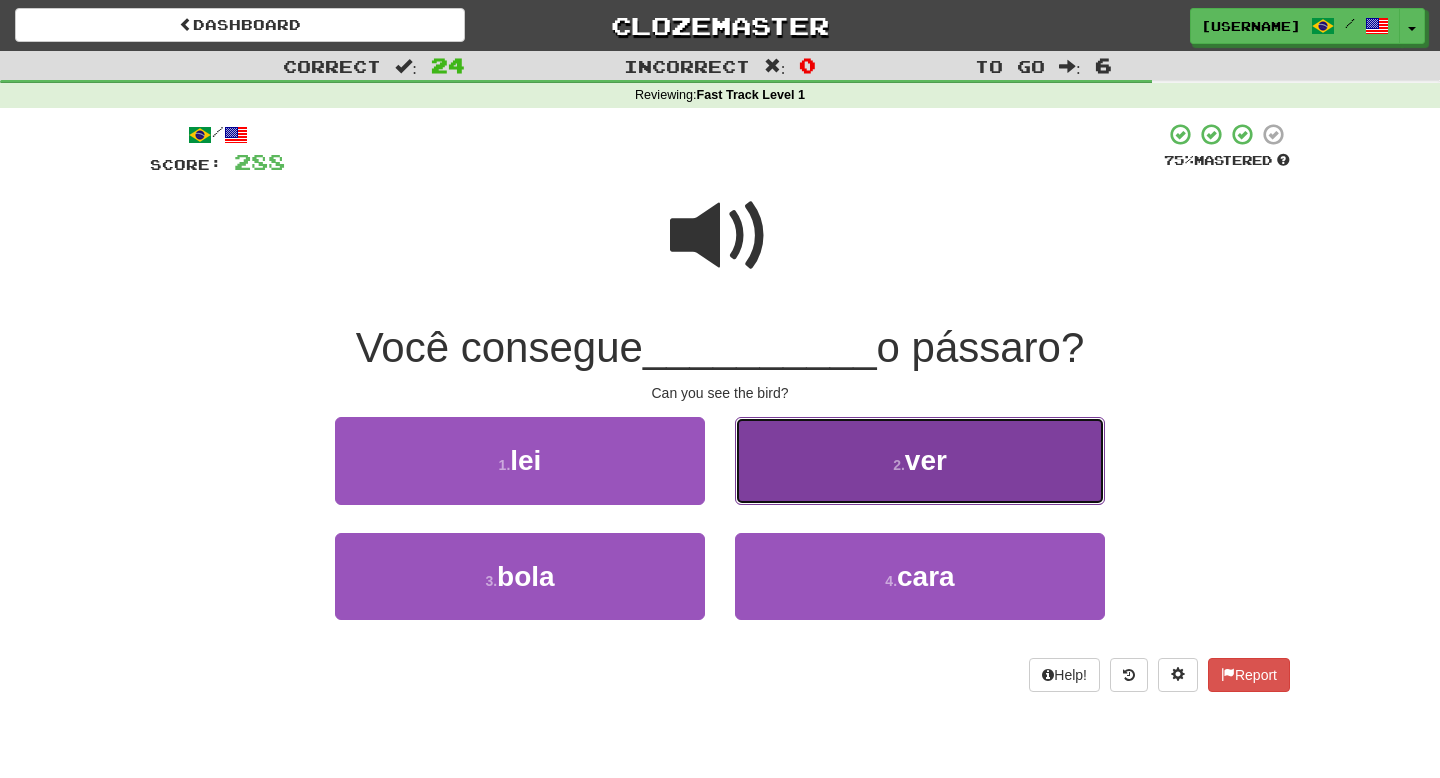 click on "2 .  ver" at bounding box center (920, 460) 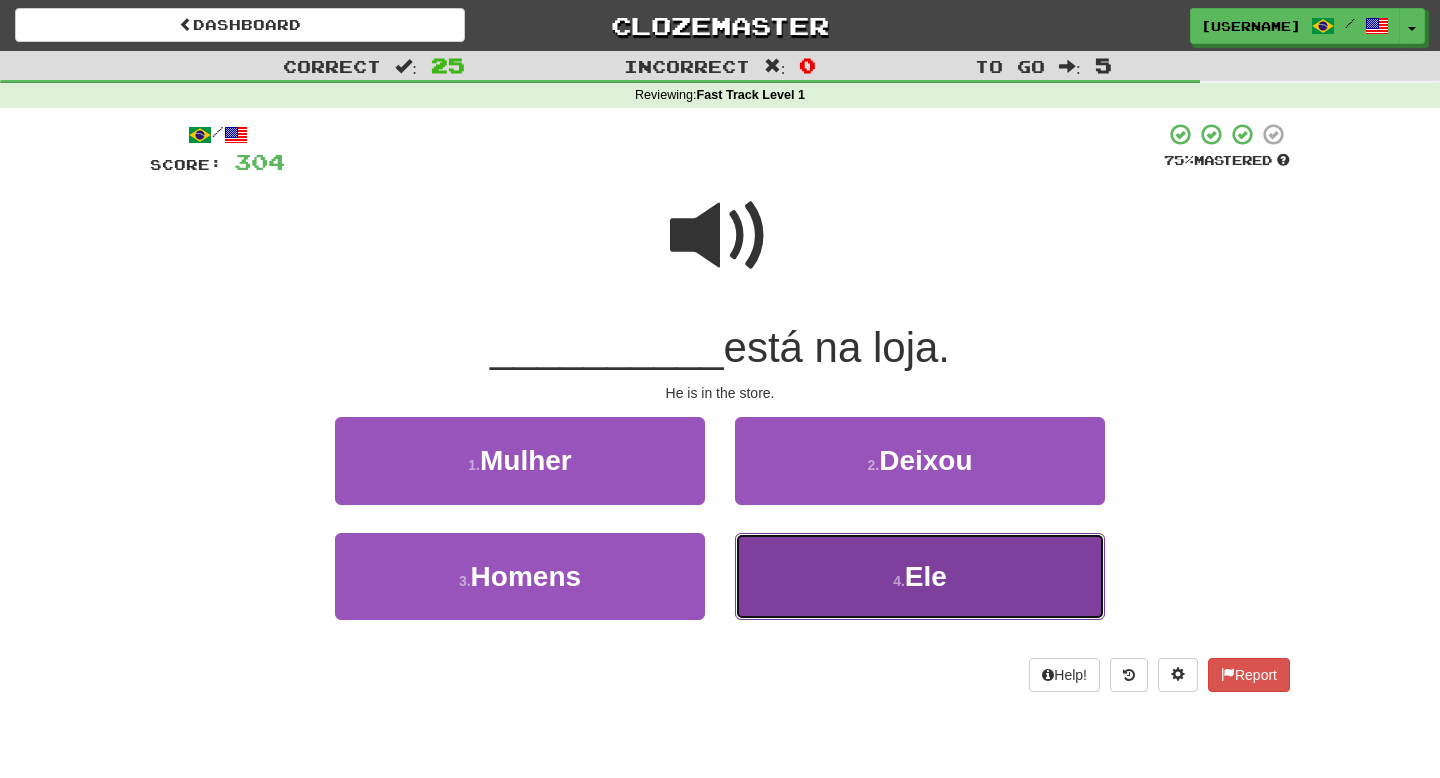 click on "4 .  Ele" at bounding box center (920, 576) 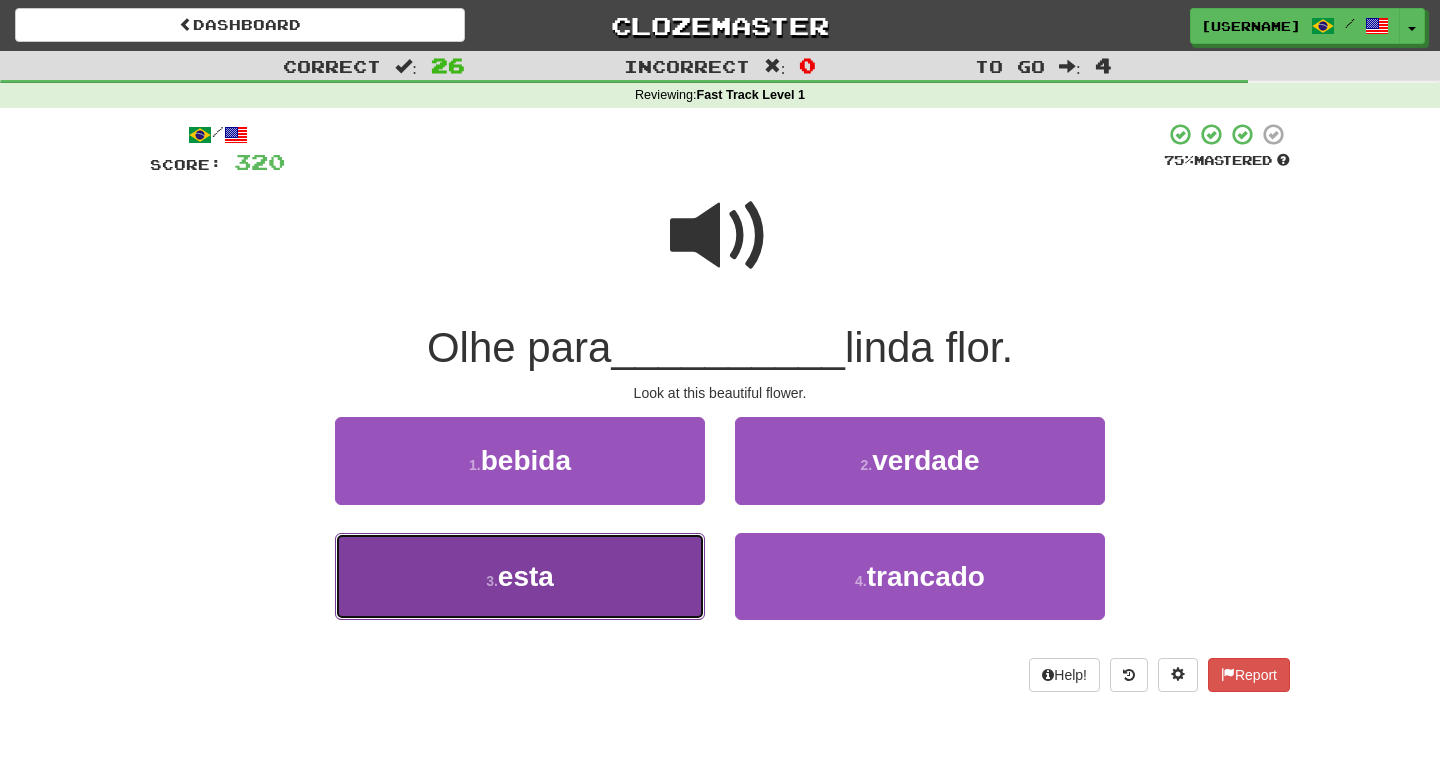 click on "3 .  esta" at bounding box center [520, 576] 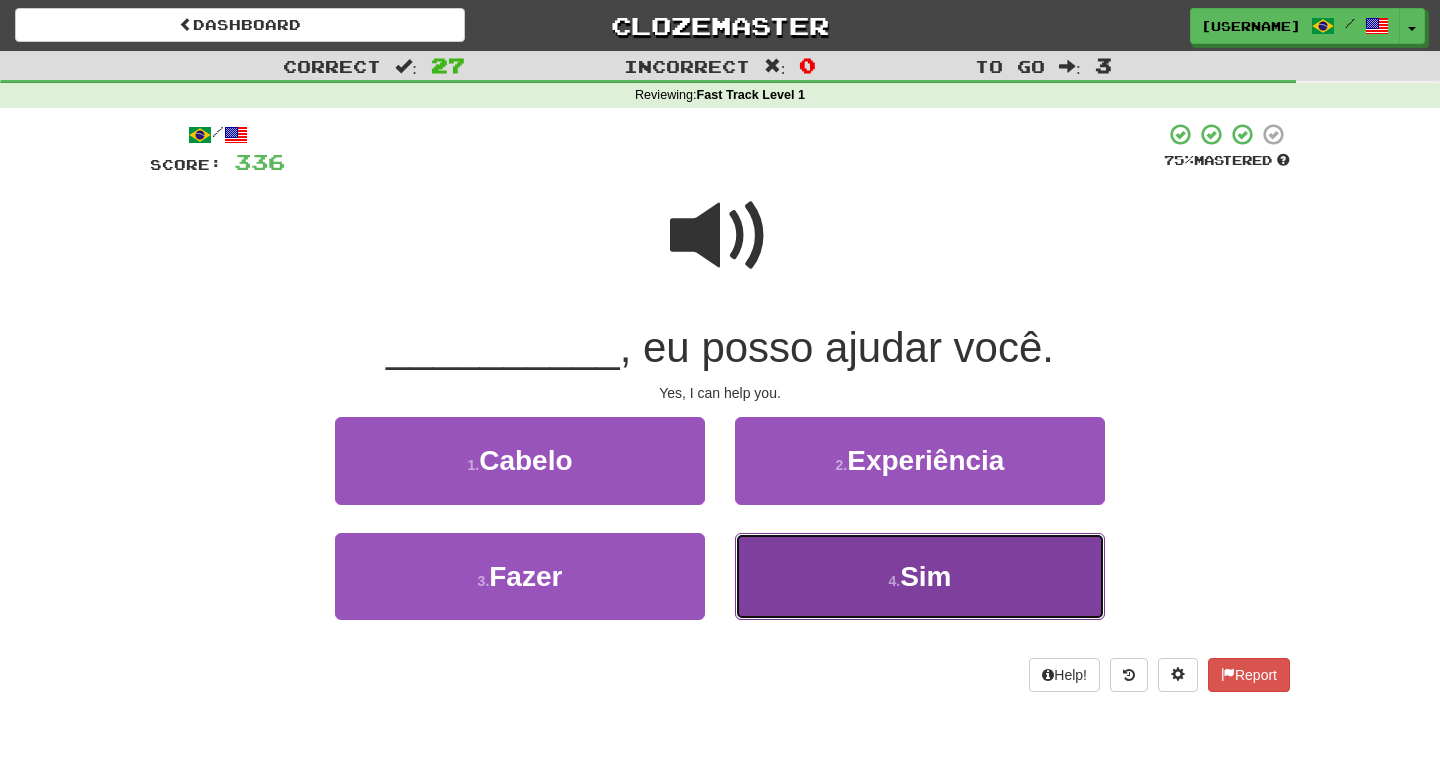 click on "4 .  Sim" at bounding box center (920, 576) 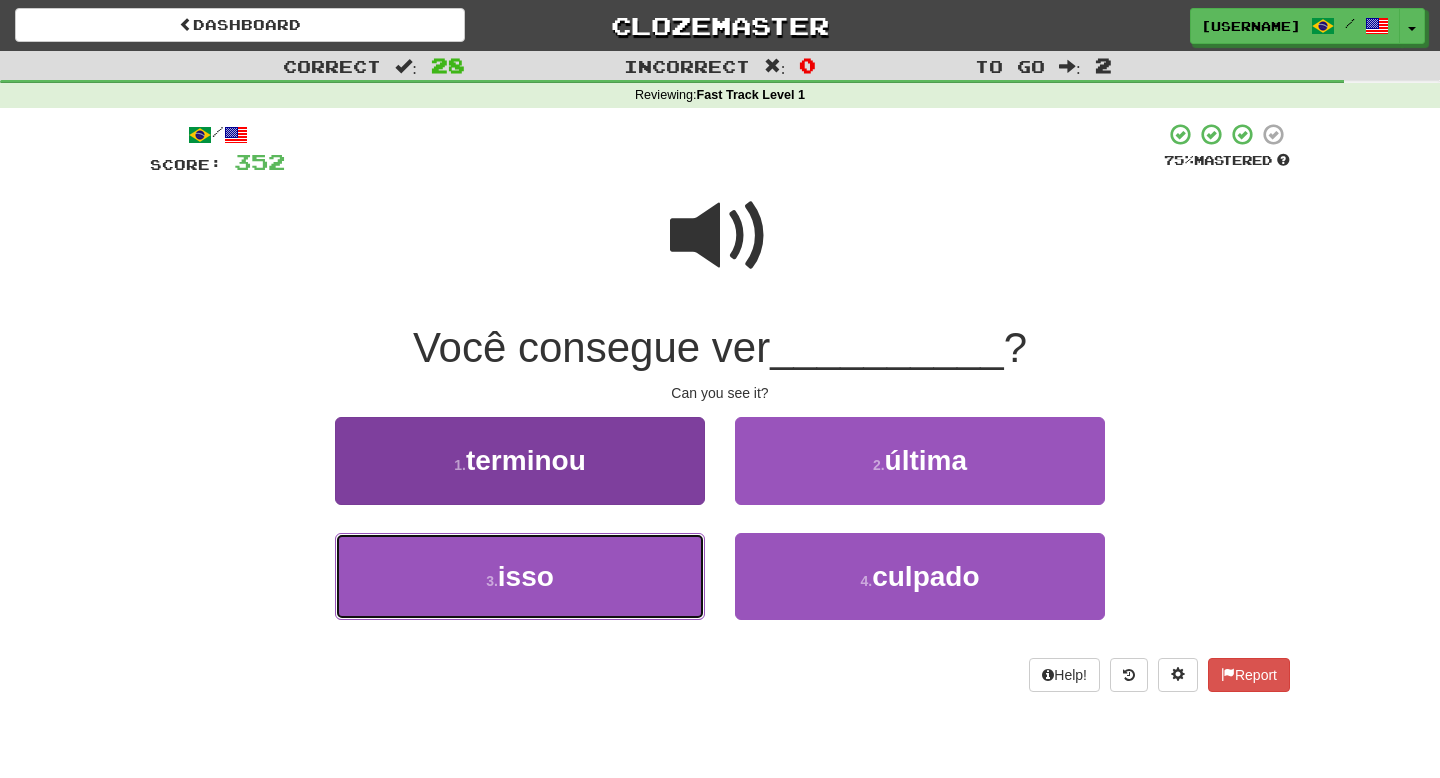 click on "3 .  isso" at bounding box center (520, 576) 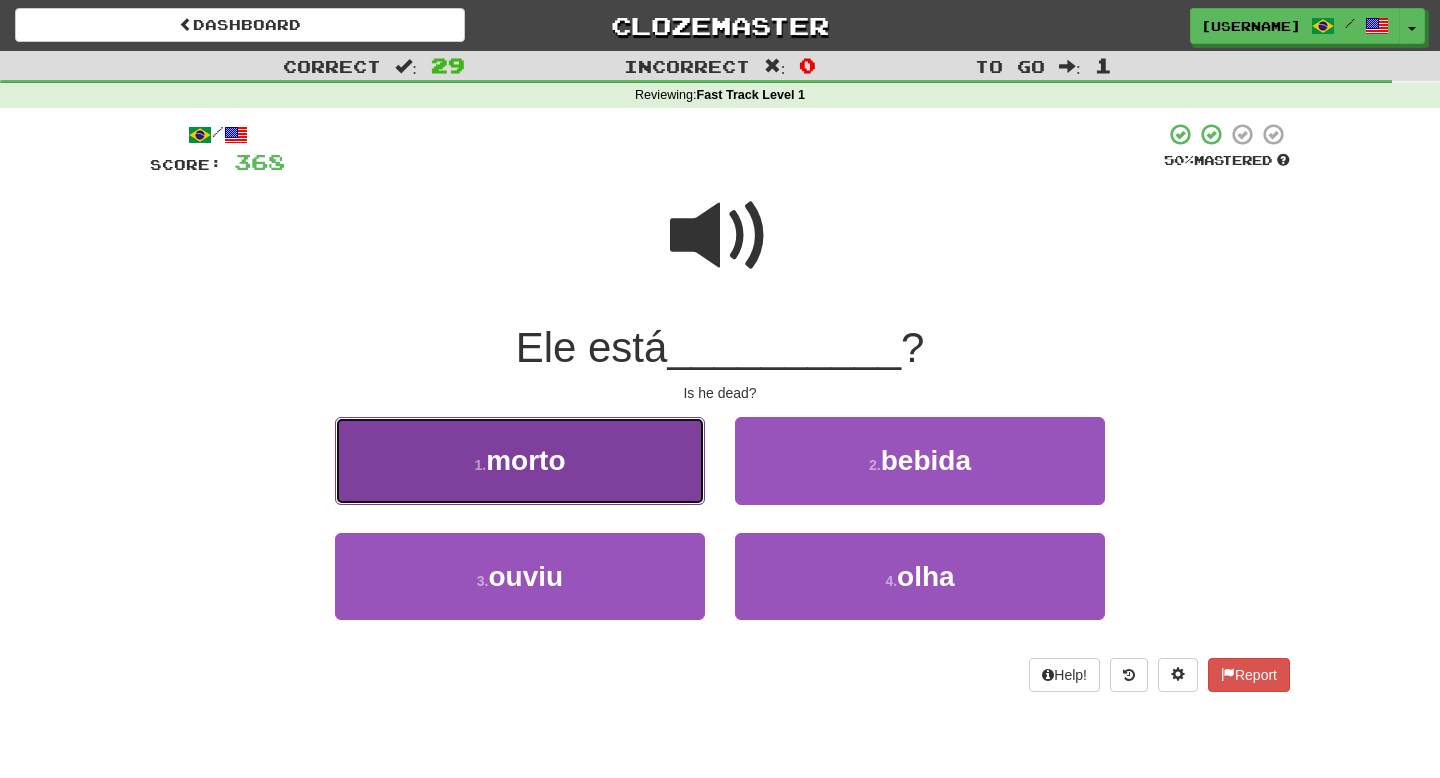 click on "1 .  morto" at bounding box center [520, 460] 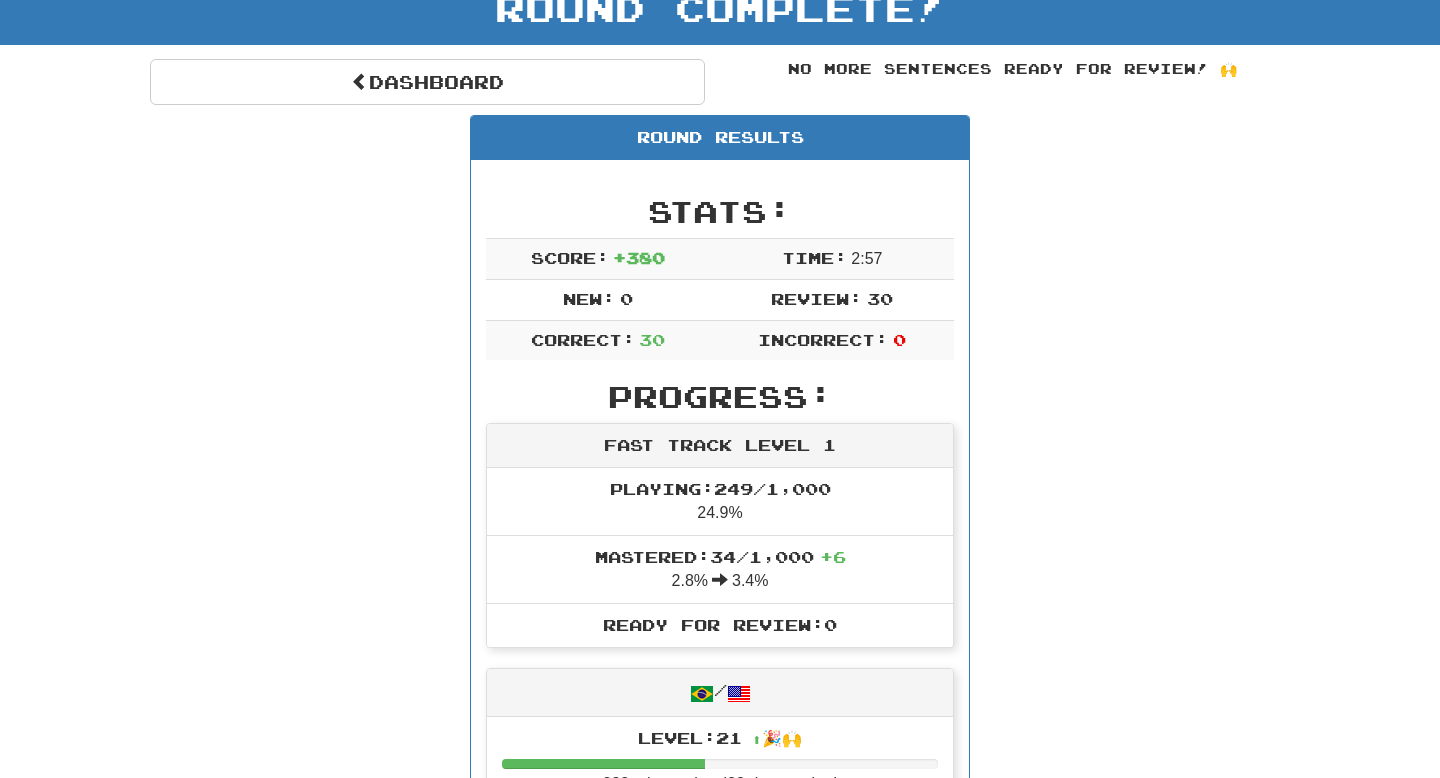 scroll, scrollTop: 0, scrollLeft: 0, axis: both 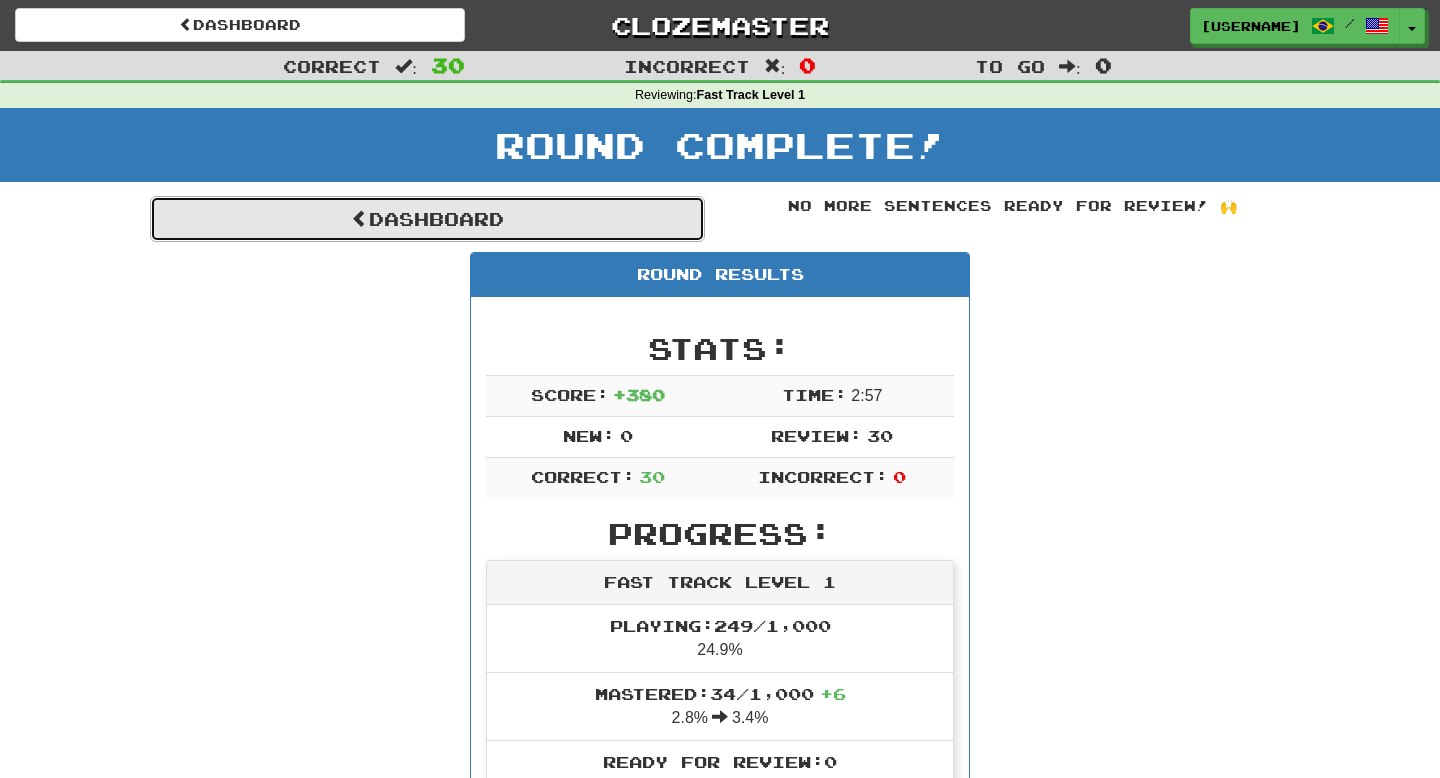 click on "Dashboard" at bounding box center (427, 219) 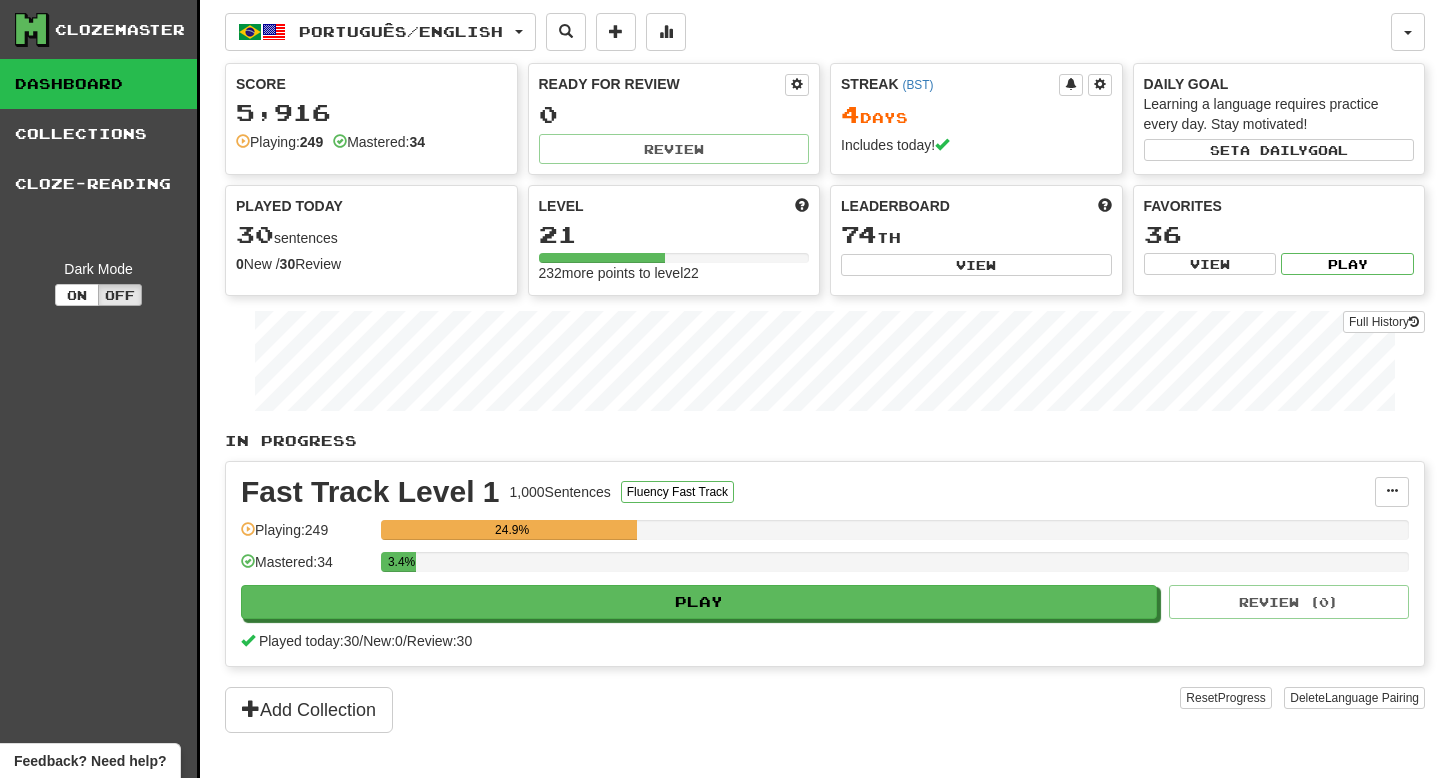 scroll, scrollTop: 0, scrollLeft: 0, axis: both 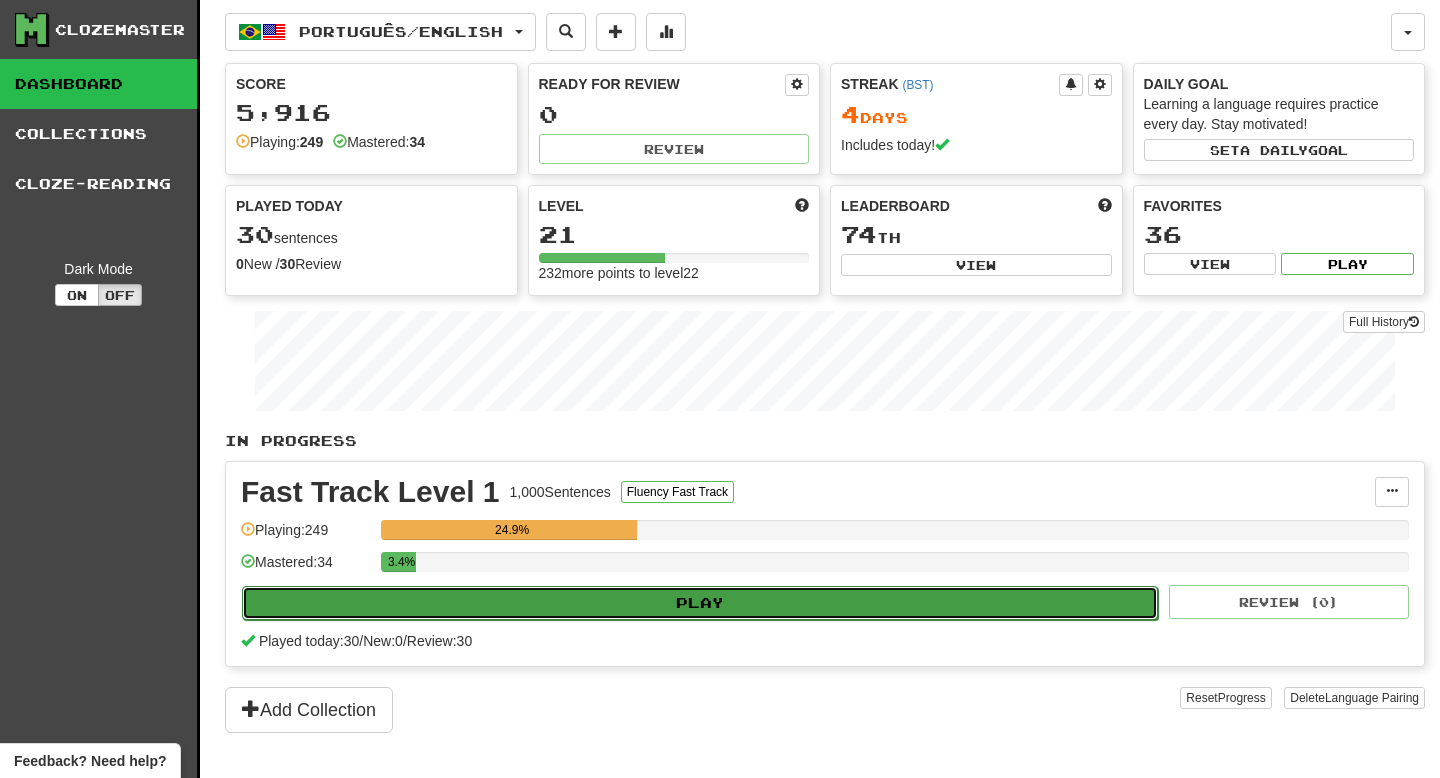 click on "Play" at bounding box center (700, 603) 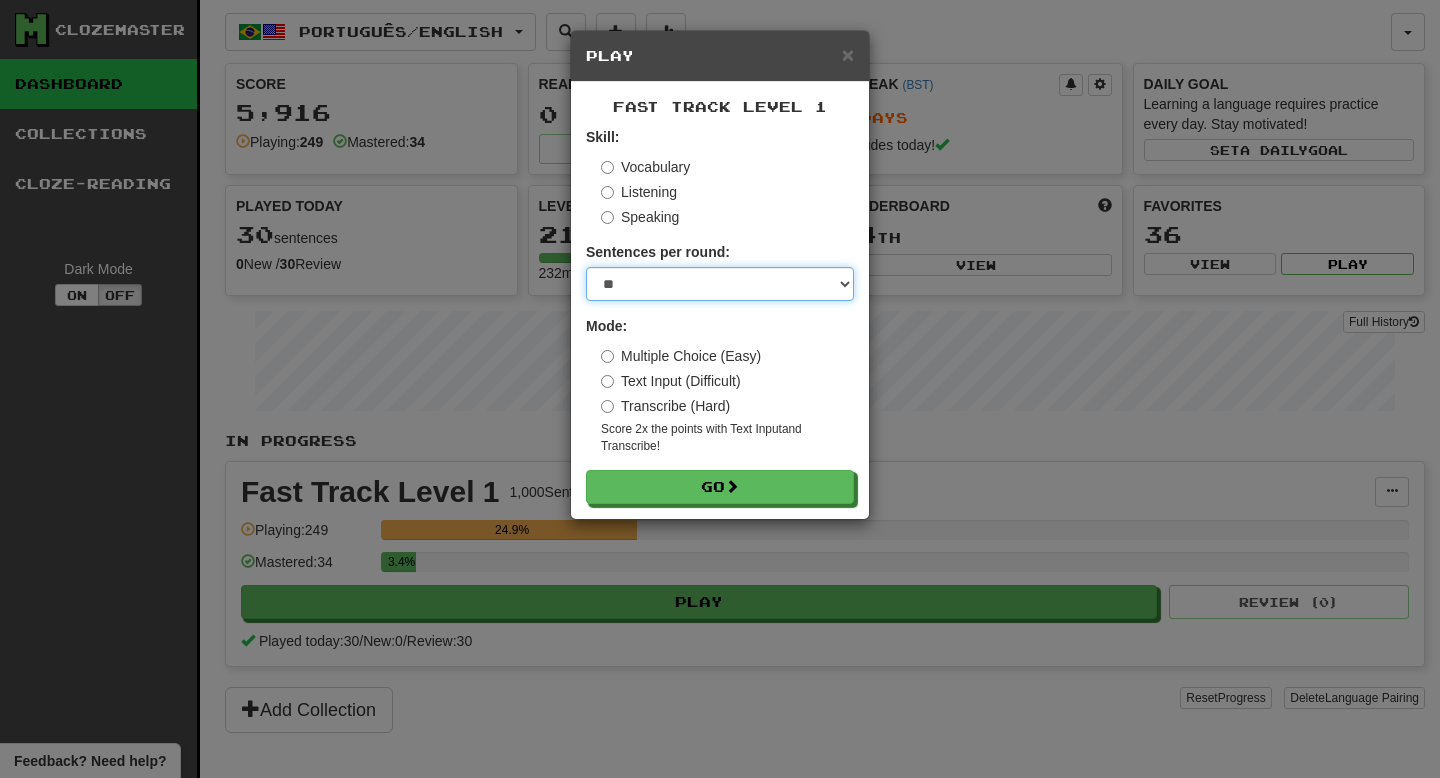 click on "* ** ** ** ** ** *** ********" at bounding box center (720, 284) 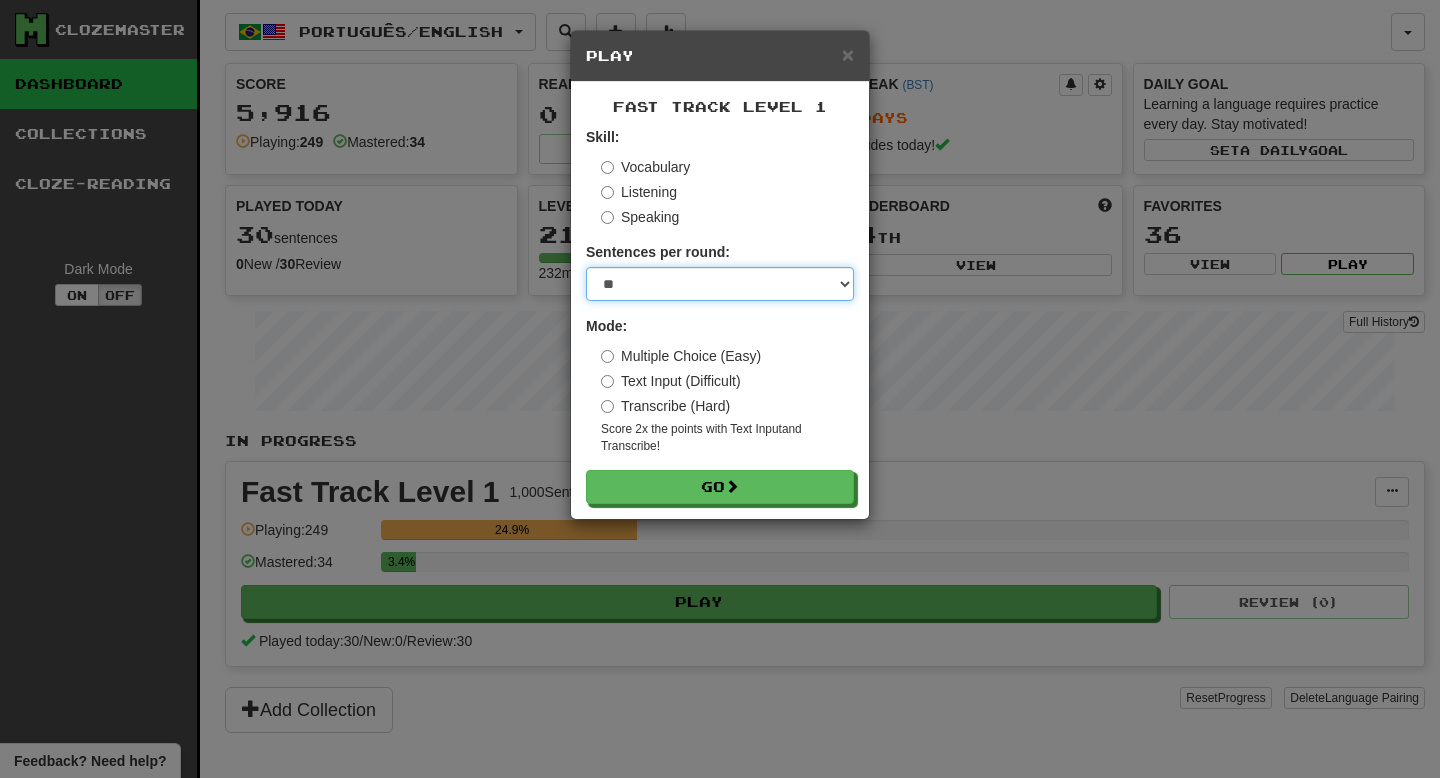 select on "**" 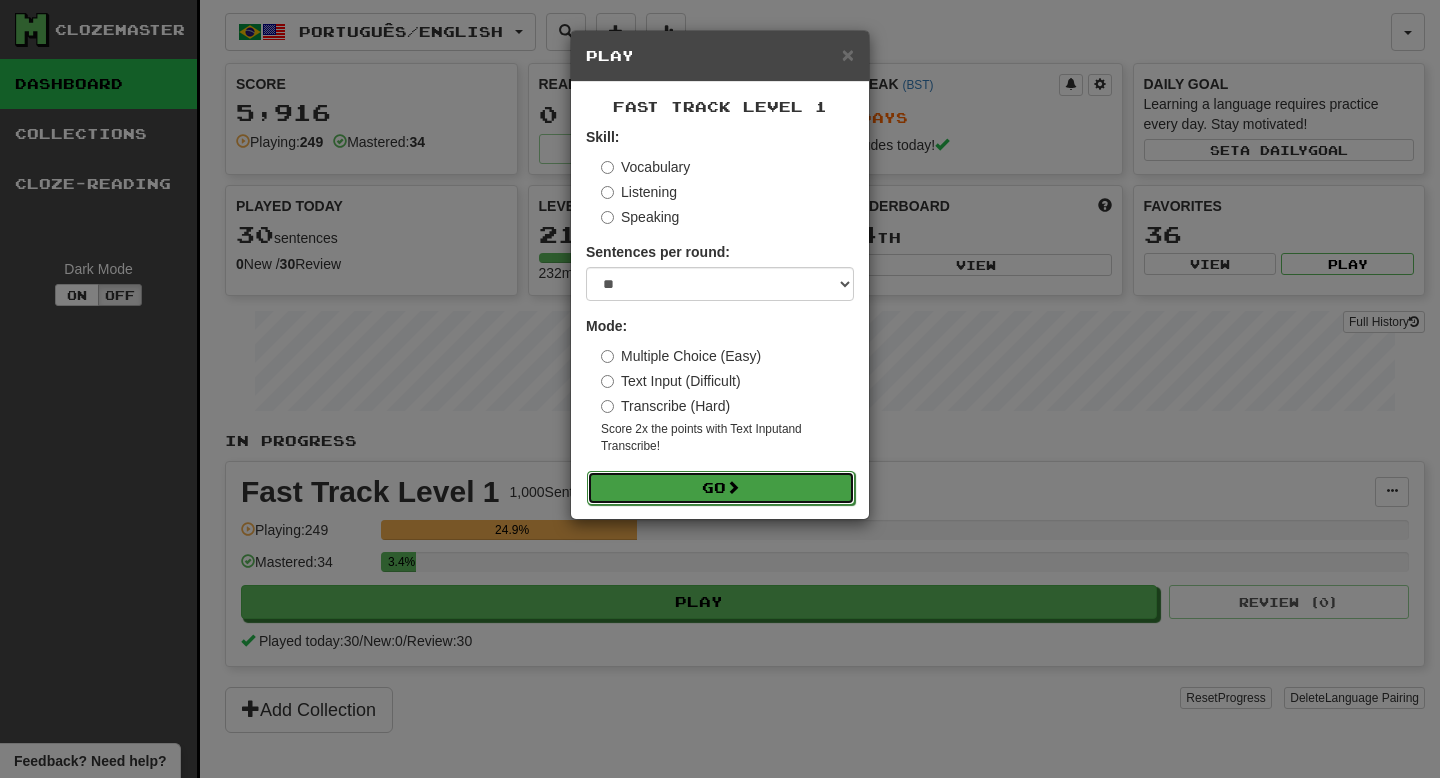 click on "Go" at bounding box center (721, 488) 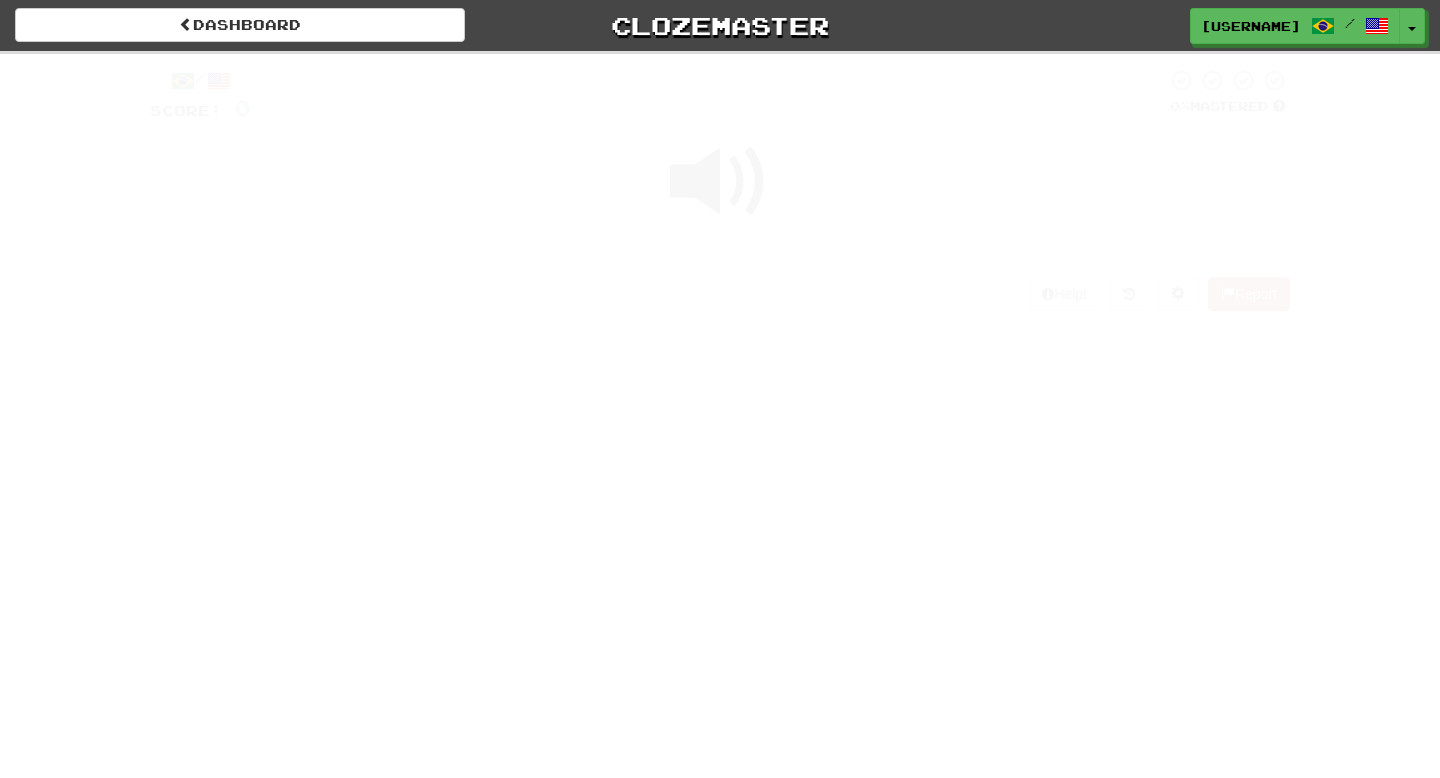scroll, scrollTop: 0, scrollLeft: 0, axis: both 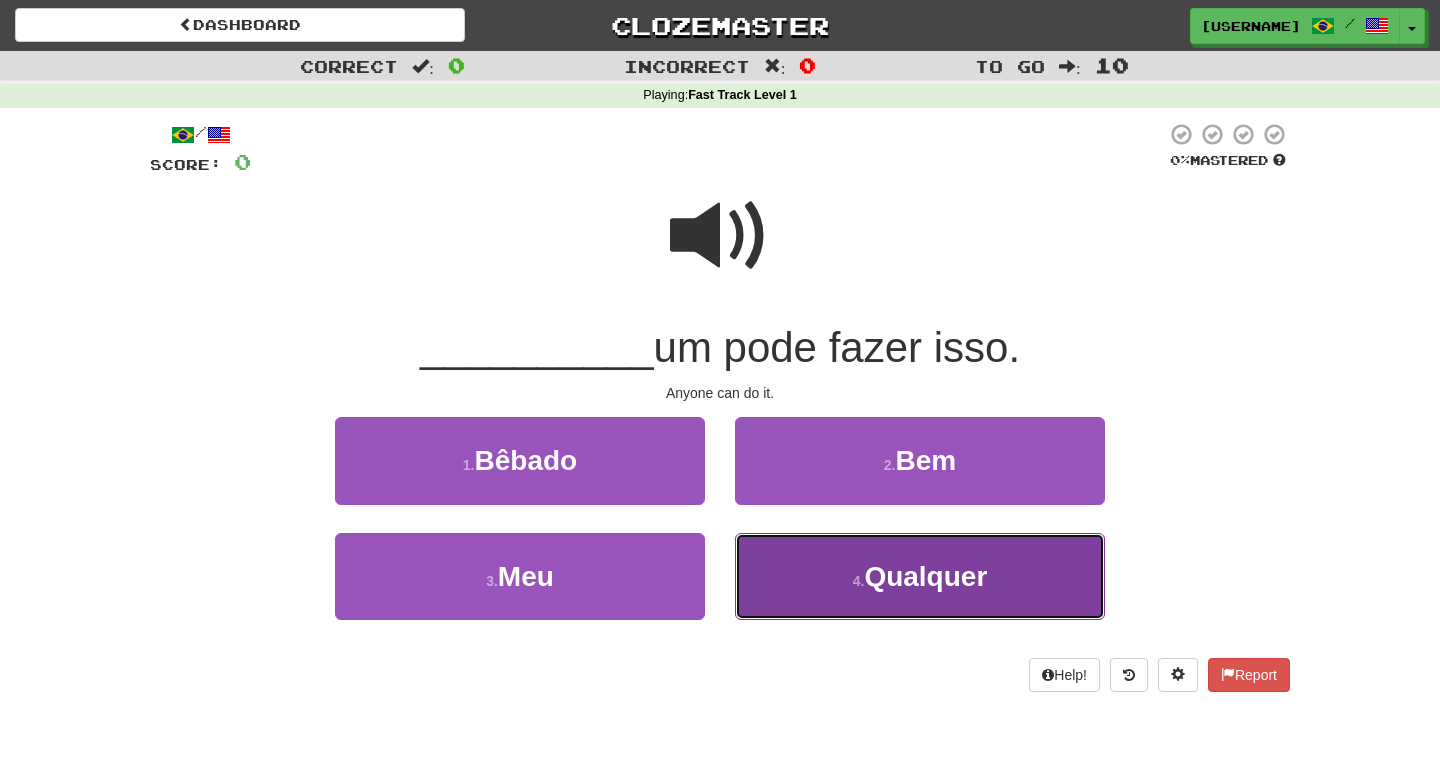click on "Qualquer" at bounding box center [925, 576] 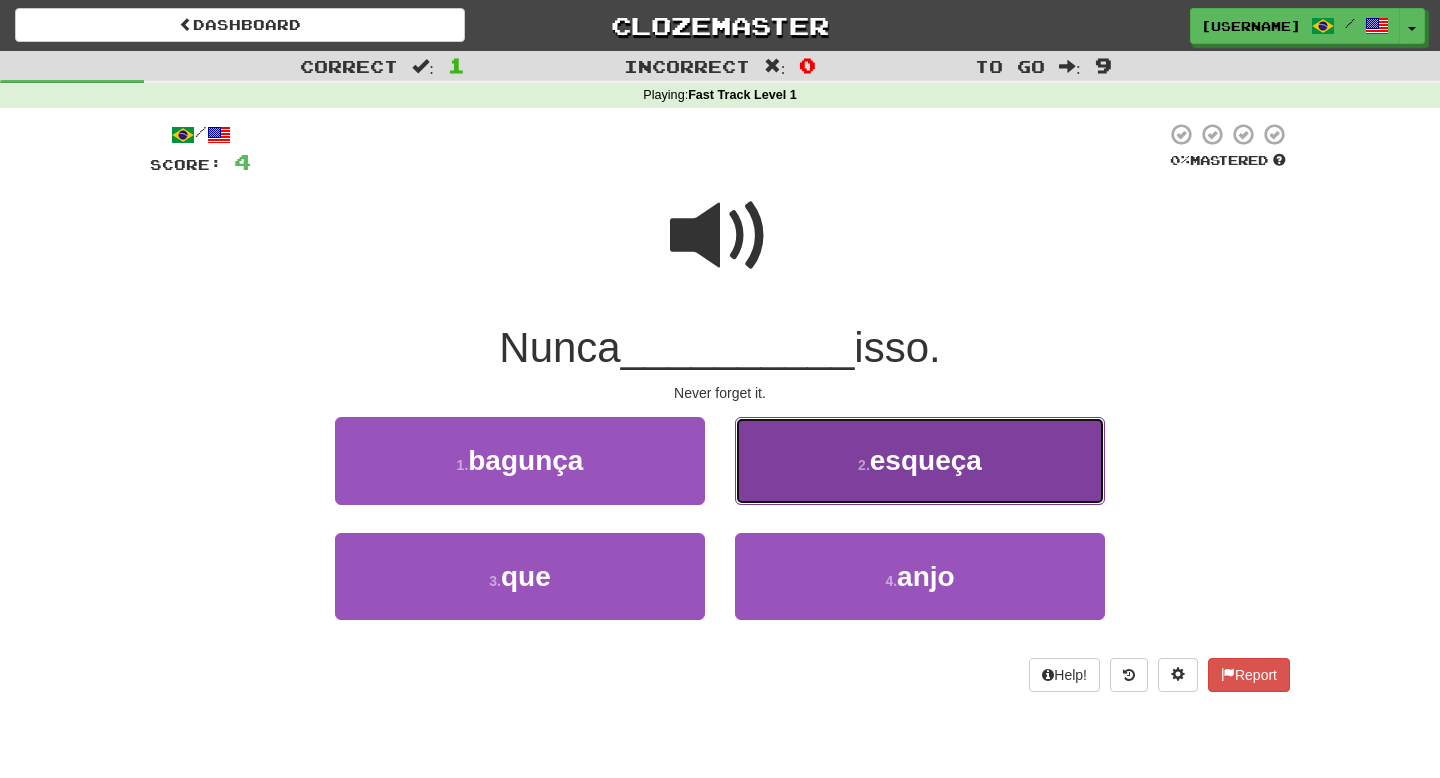 click on "esqueça" at bounding box center (926, 460) 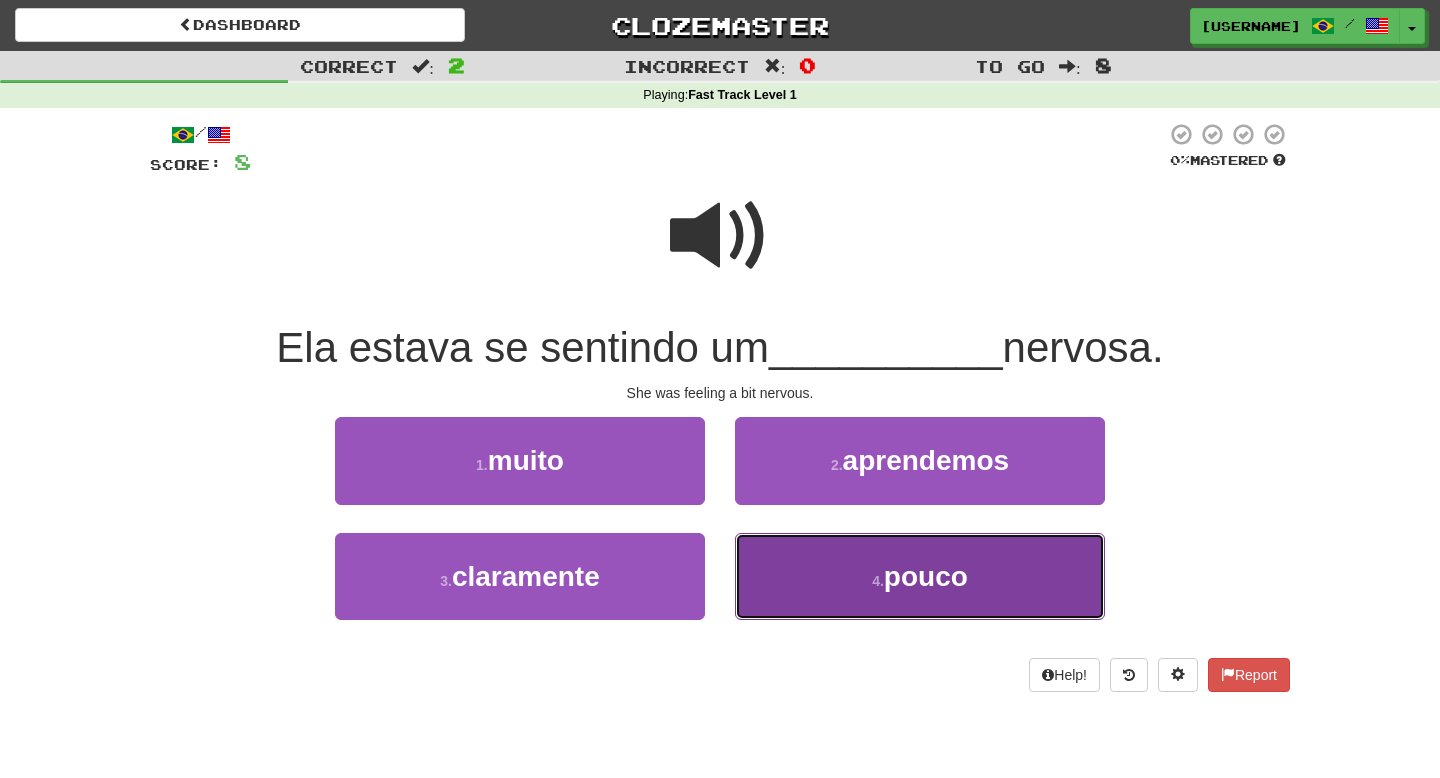 click on "4 .  pouco" at bounding box center (920, 576) 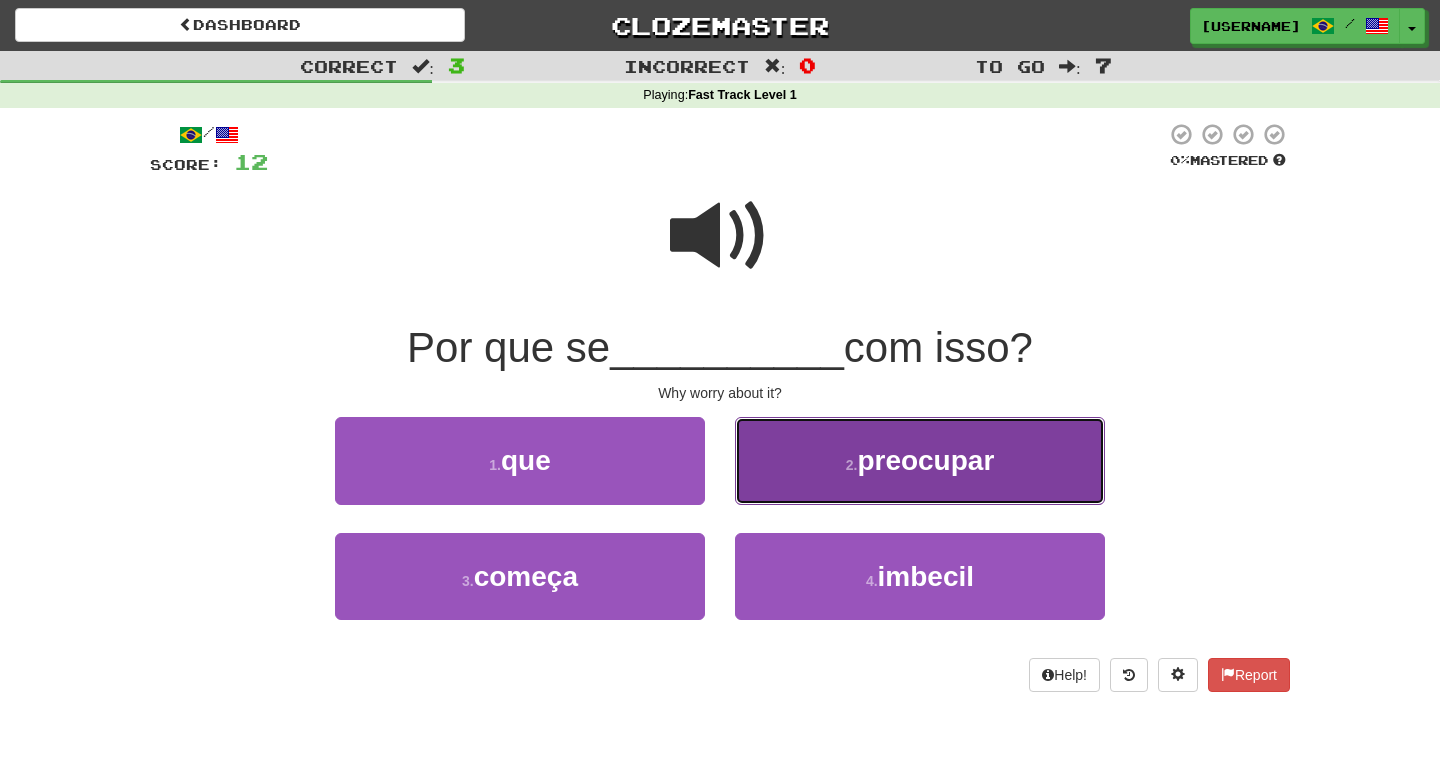 click on "preocupar" at bounding box center [925, 460] 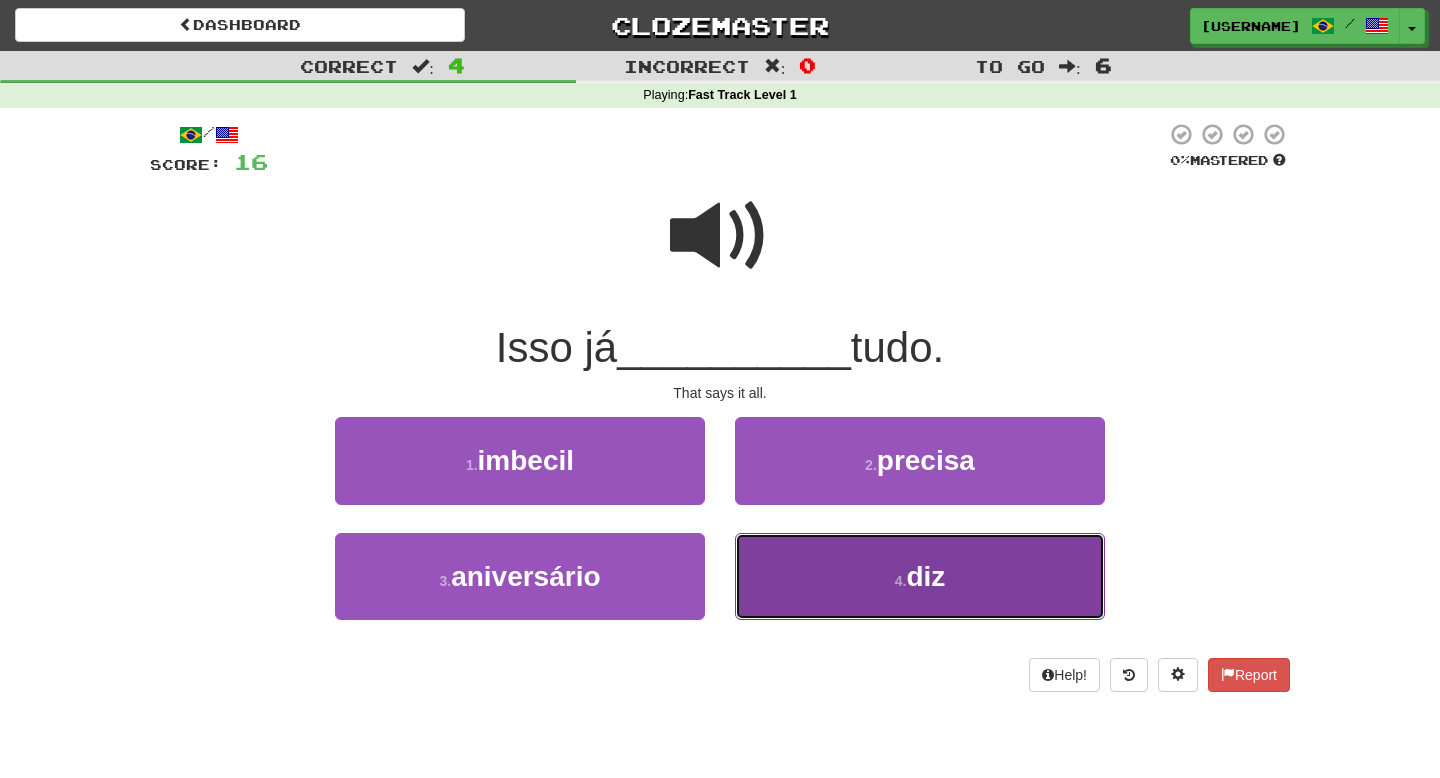 click on "diz" at bounding box center [925, 576] 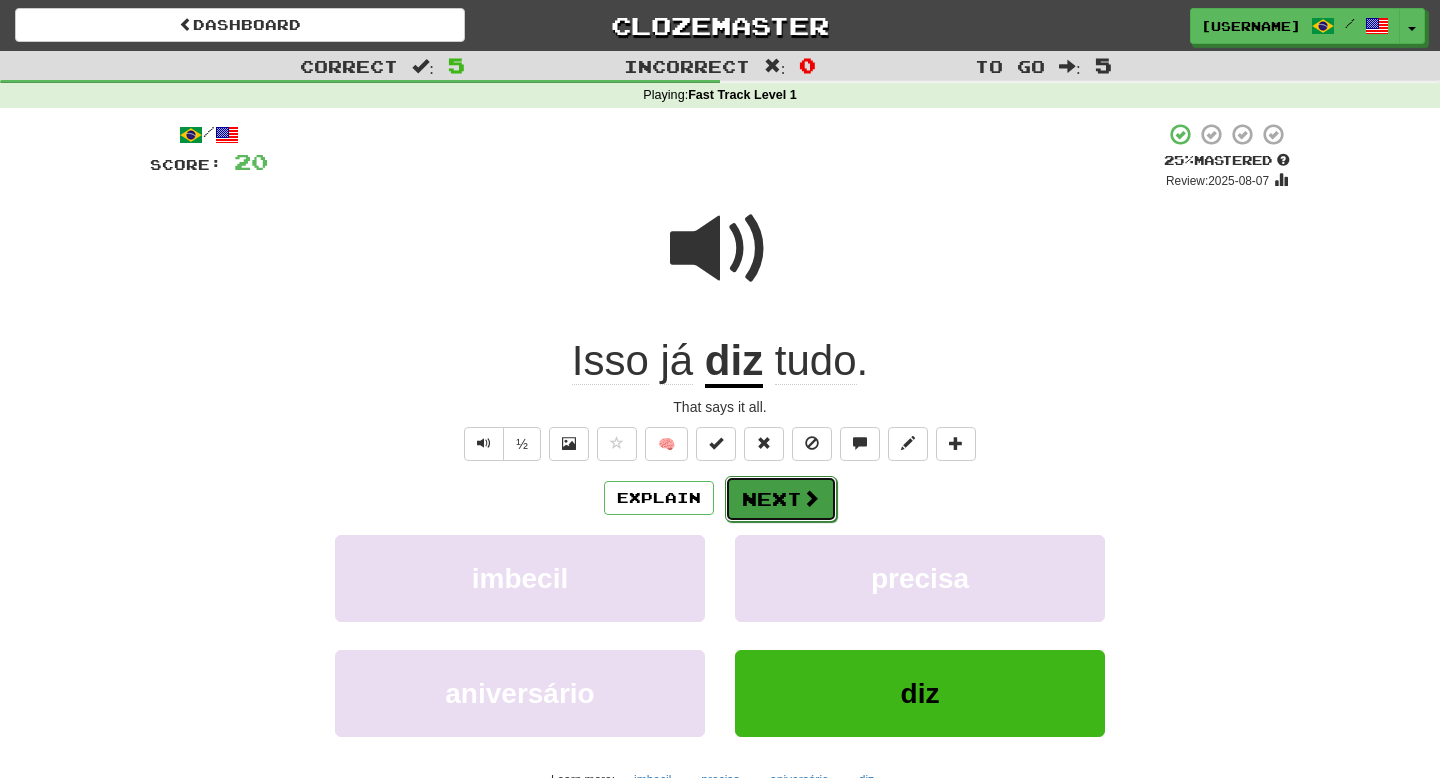 click on "Next" at bounding box center [781, 499] 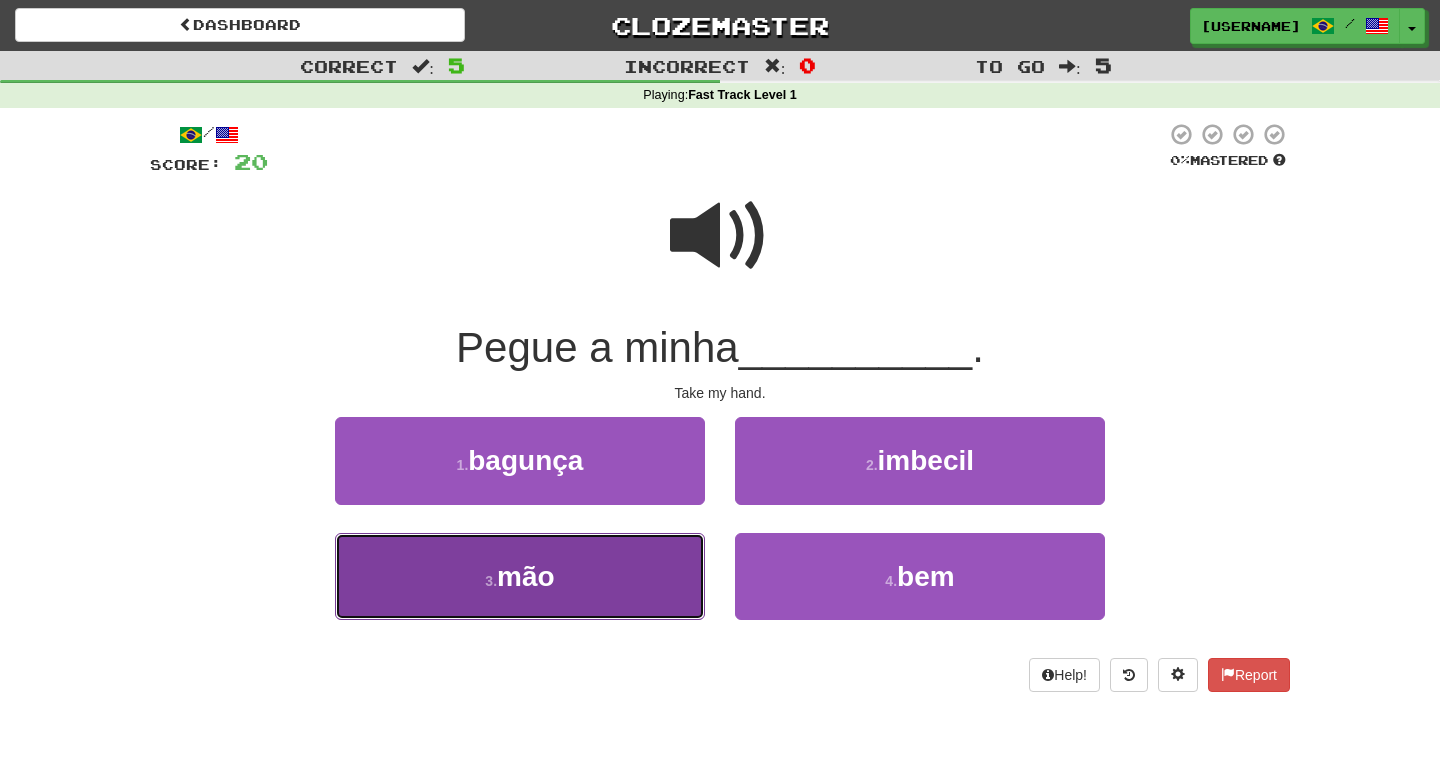 click on "3 .  mão" at bounding box center (520, 576) 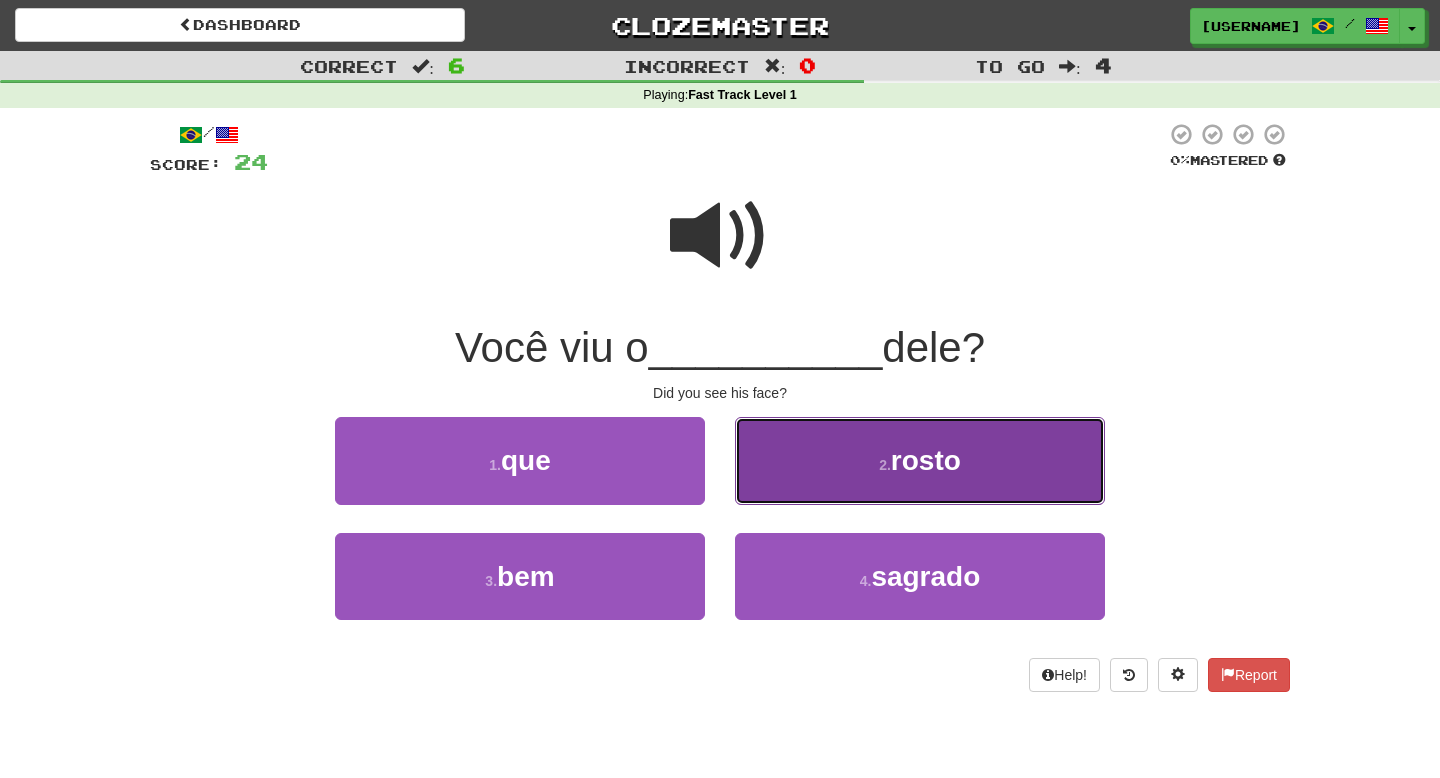 click on "2 .  rosto" at bounding box center [920, 460] 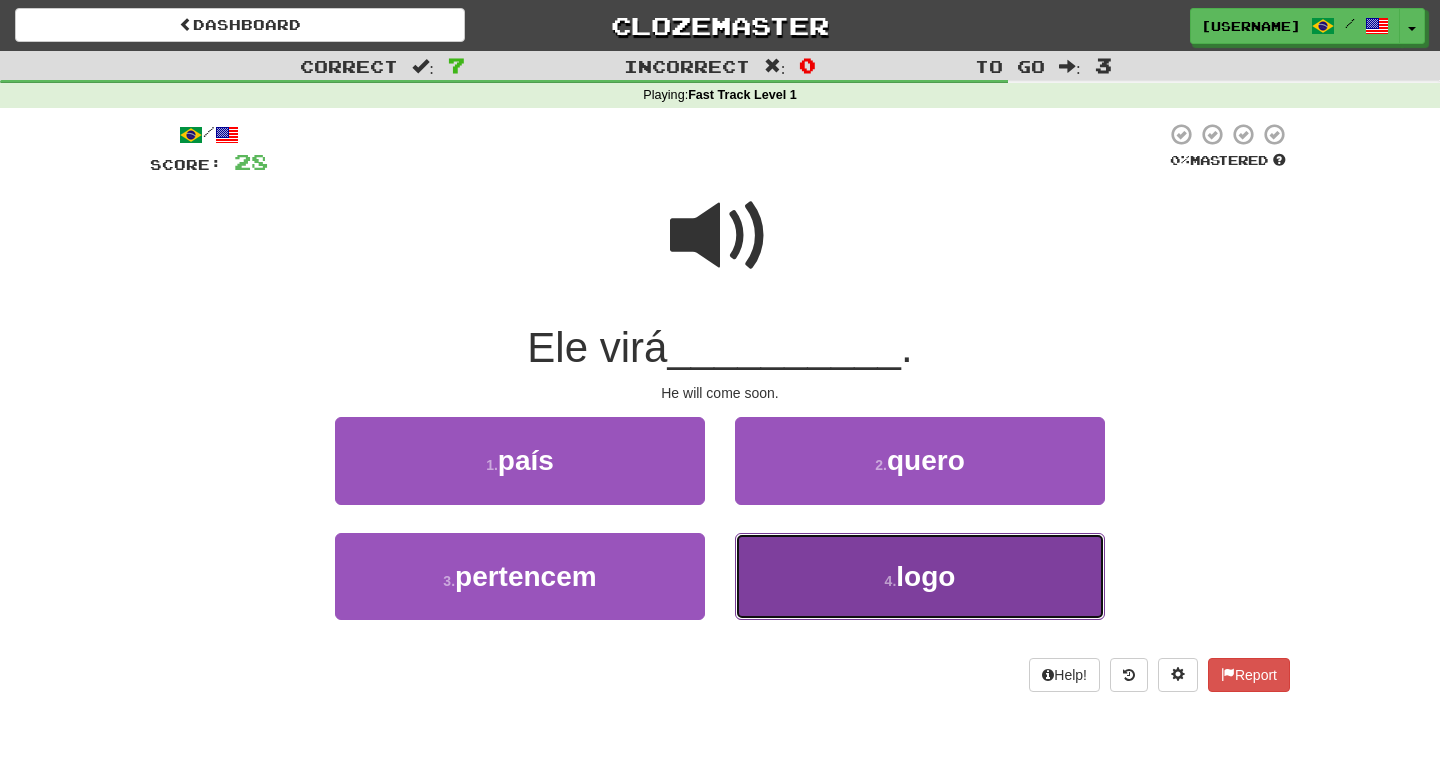 click on "4 .  logo" at bounding box center (920, 576) 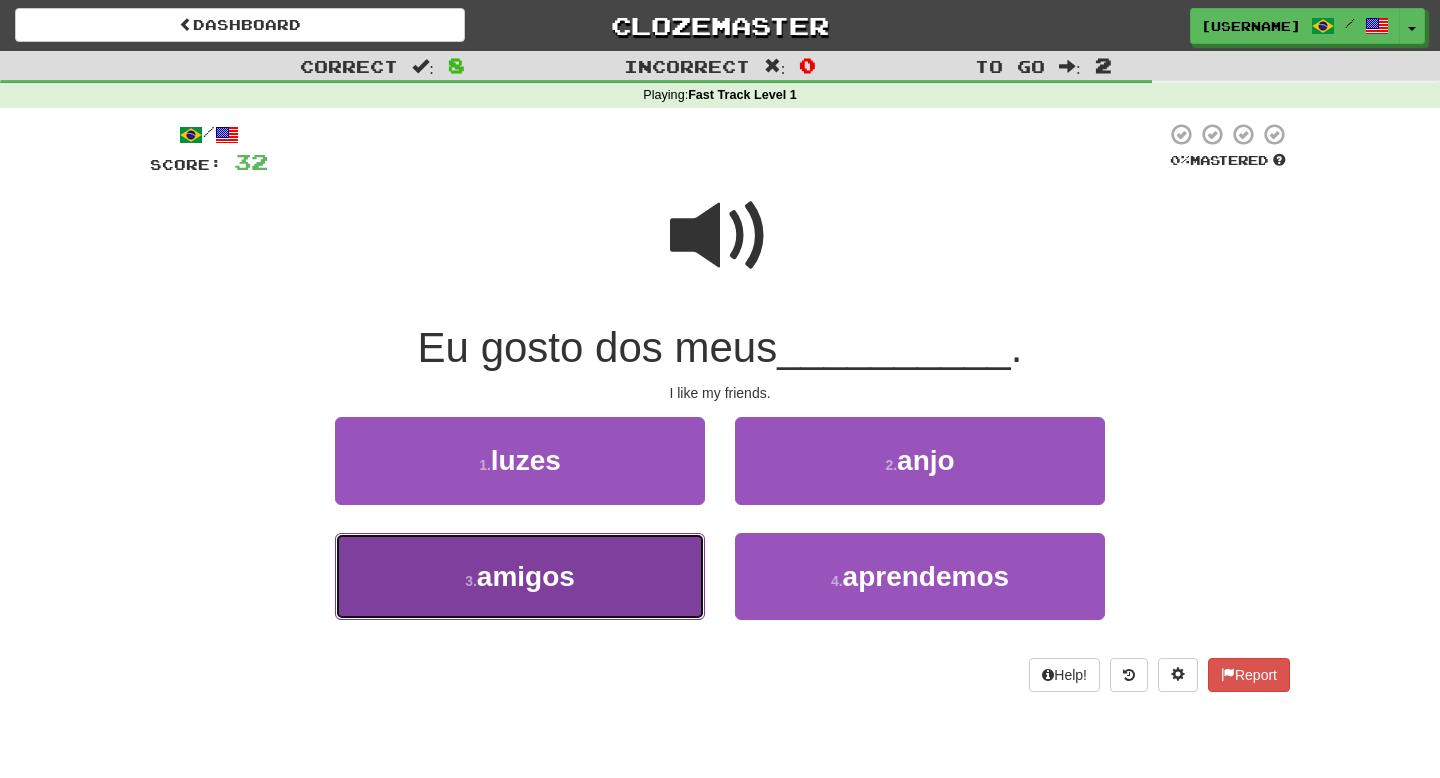 click on "3 .  amigos" at bounding box center [520, 576] 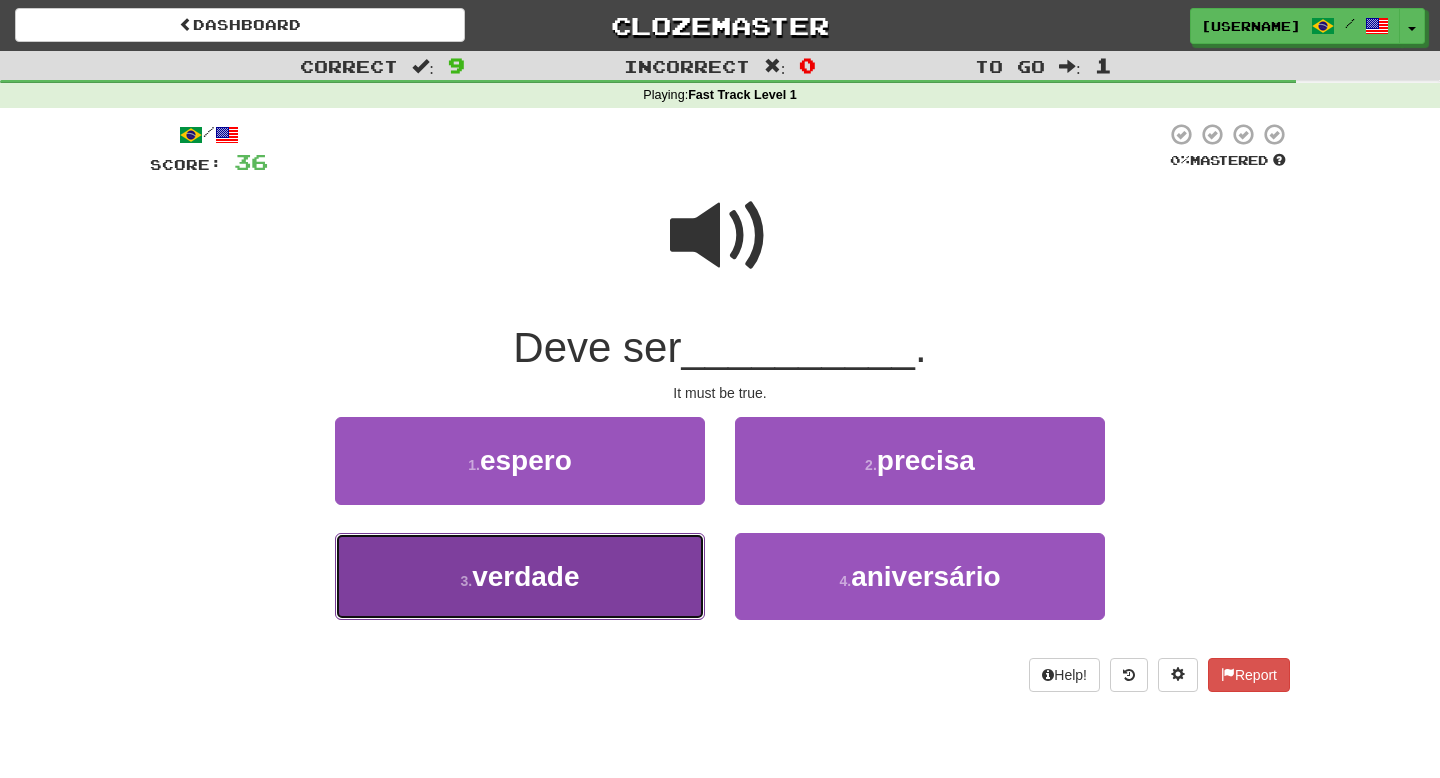 click on "3 .  verdade" at bounding box center [520, 576] 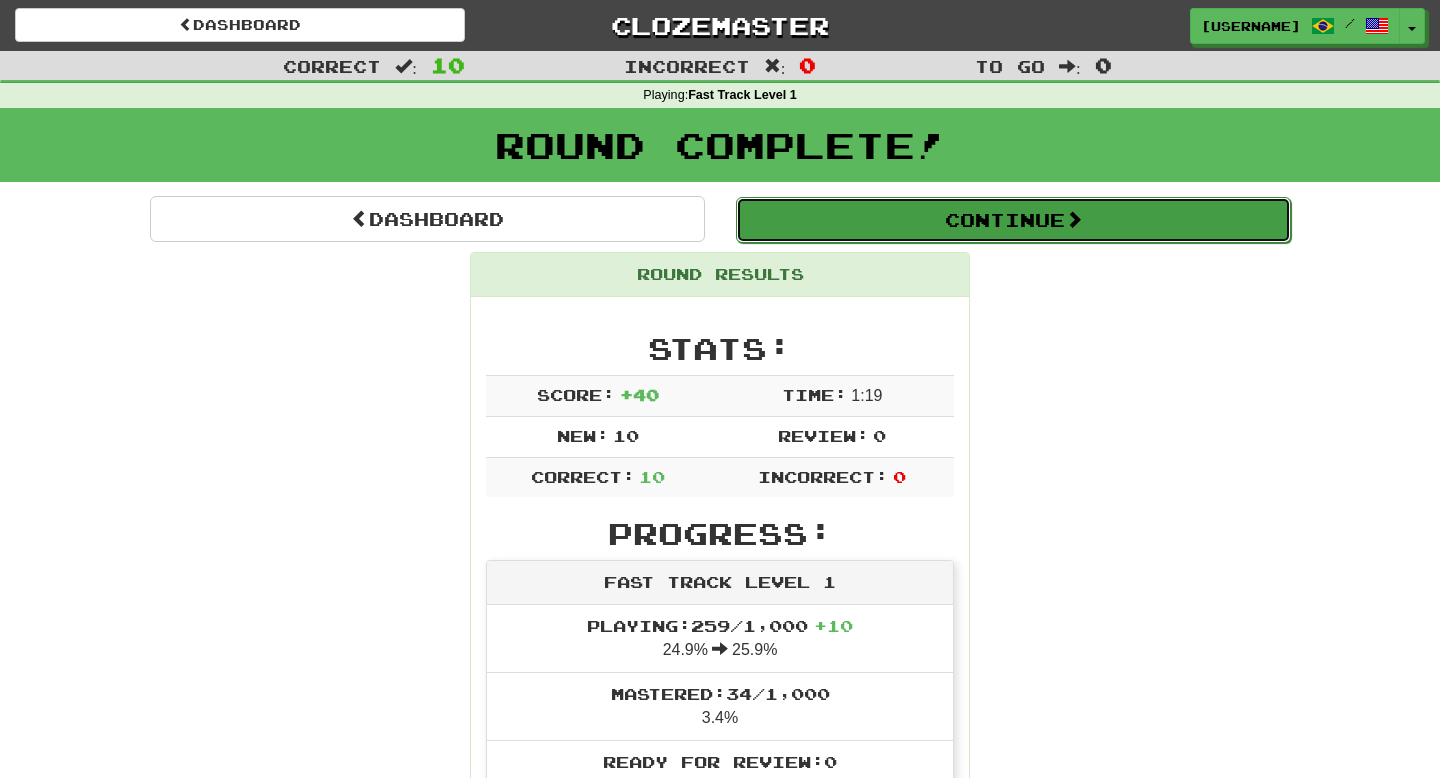 click on "Continue" at bounding box center (1013, 220) 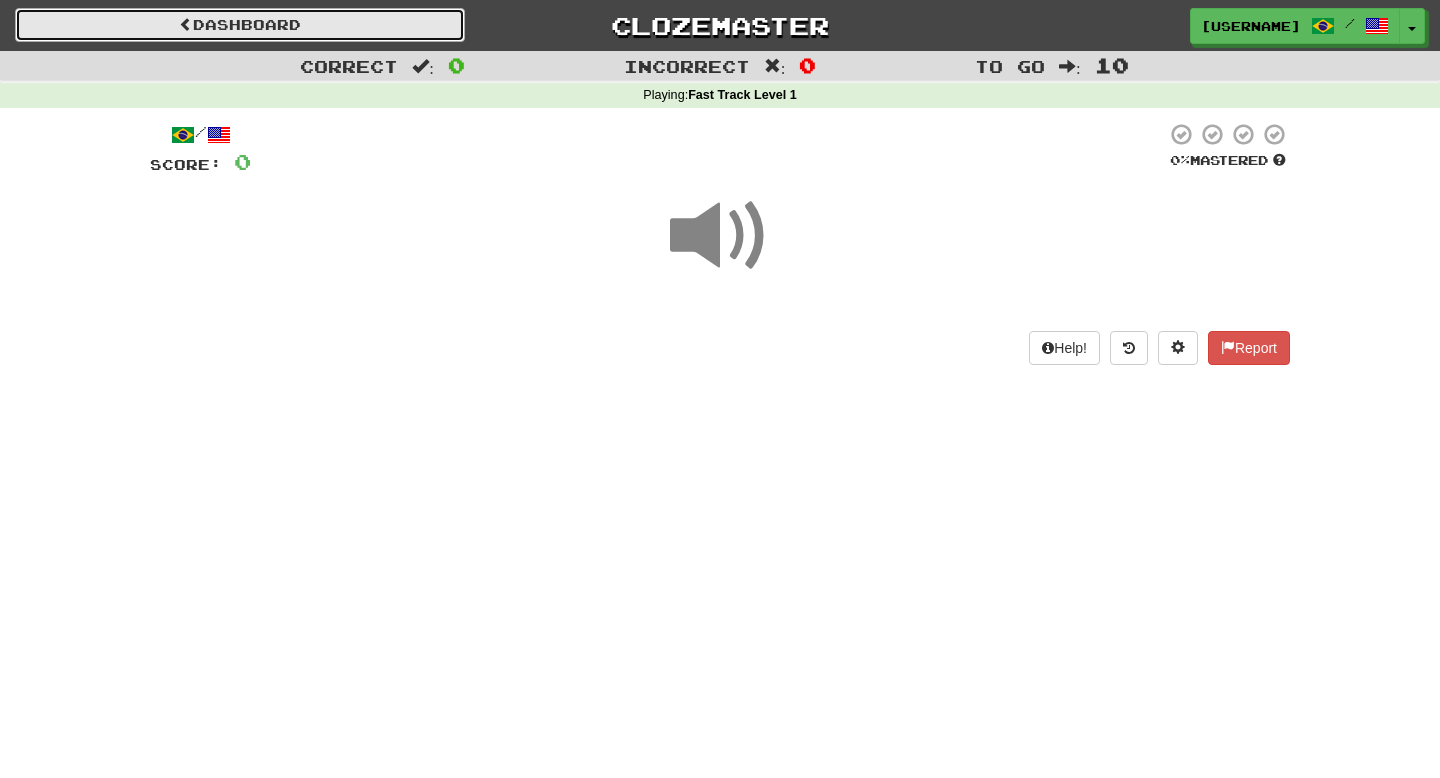 click on "Dashboard" at bounding box center (240, 25) 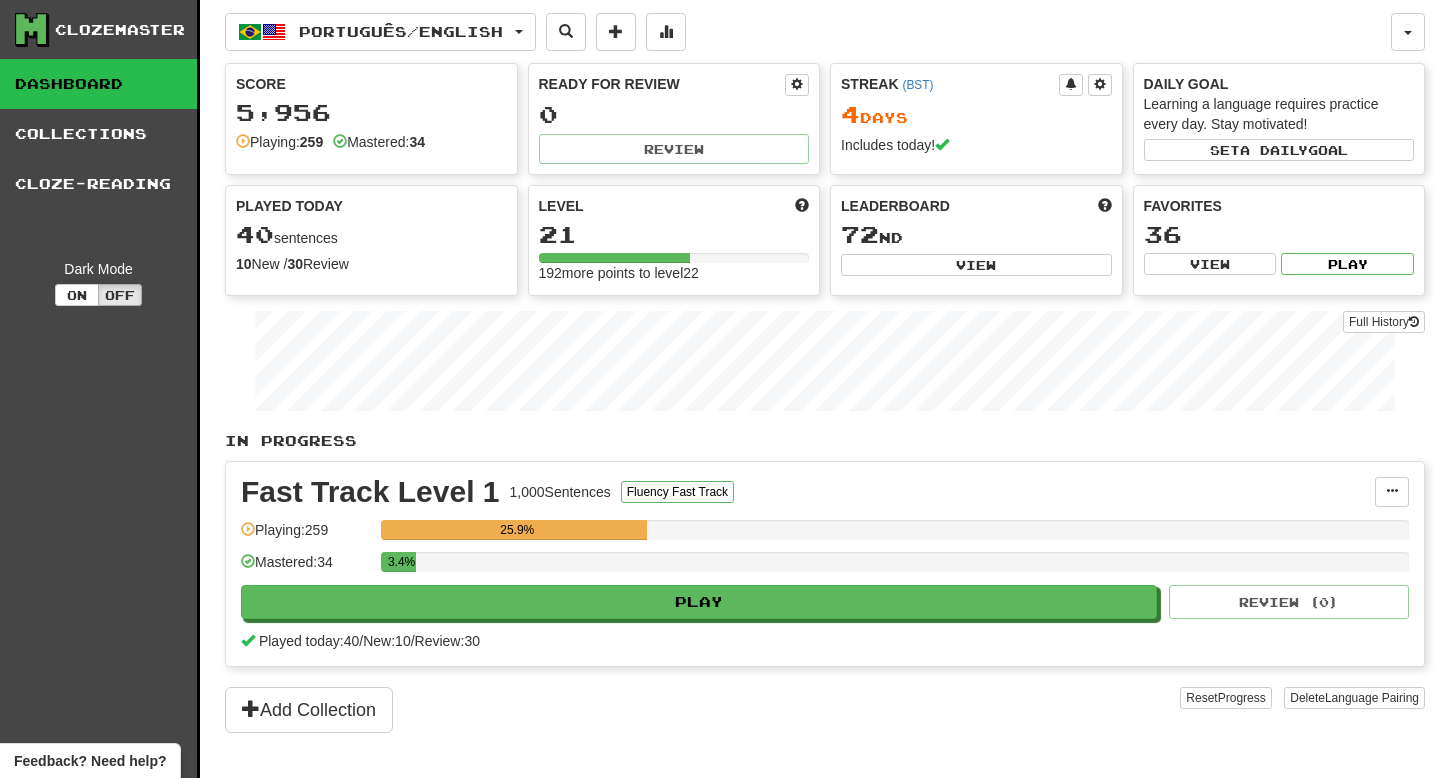 scroll, scrollTop: 0, scrollLeft: 0, axis: both 